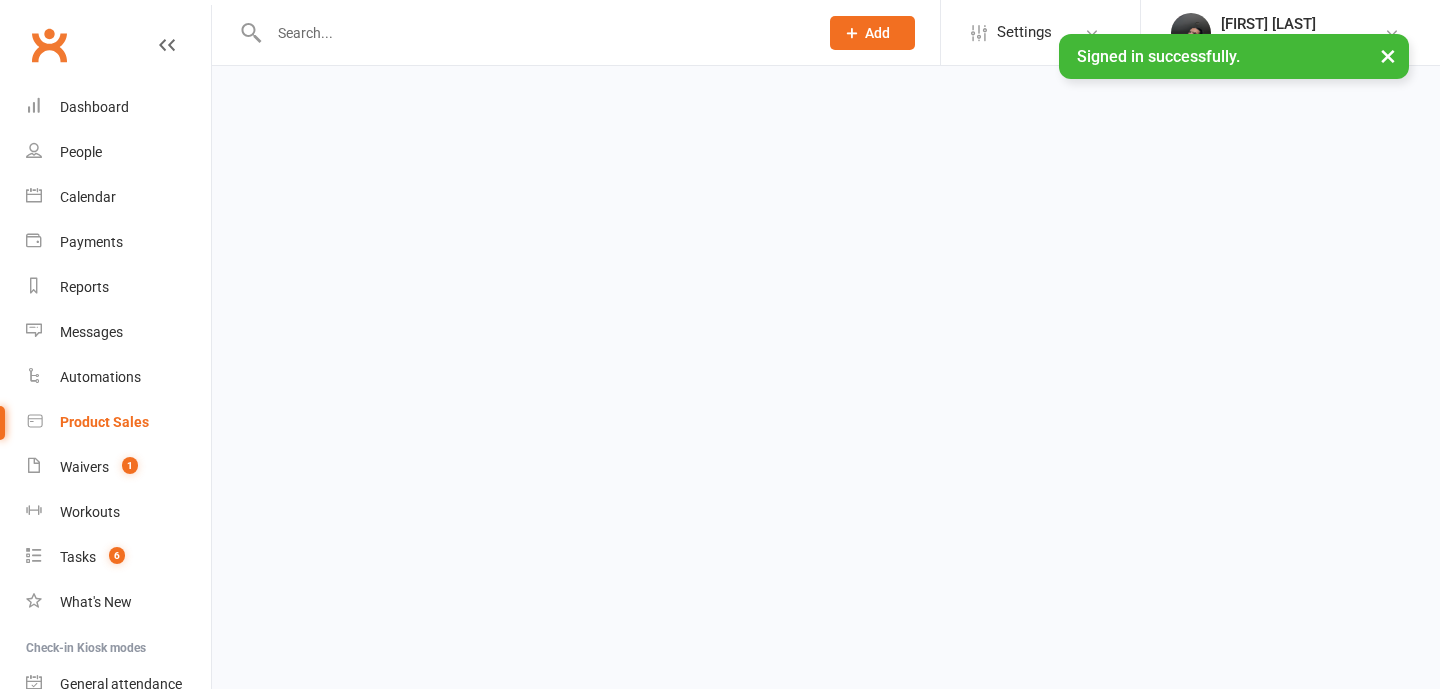 scroll, scrollTop: 0, scrollLeft: 0, axis: both 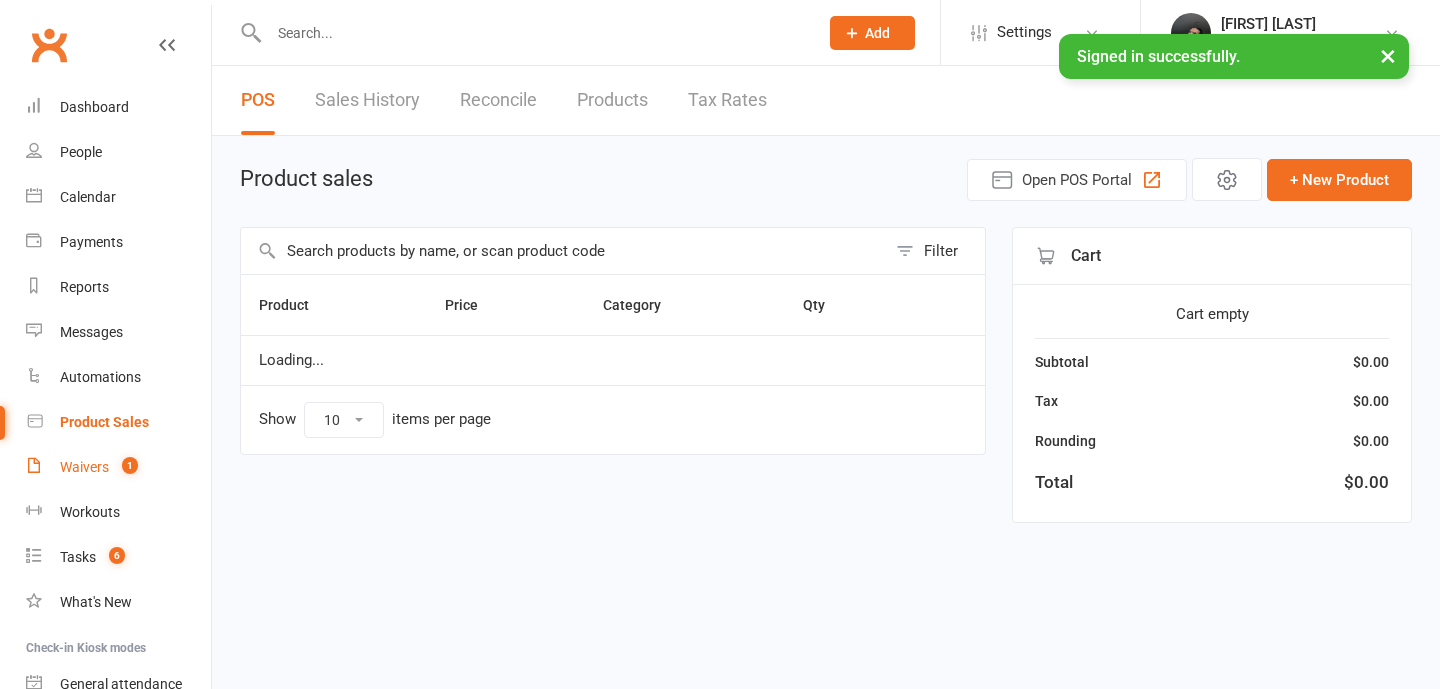 click on "1" at bounding box center [125, 467] 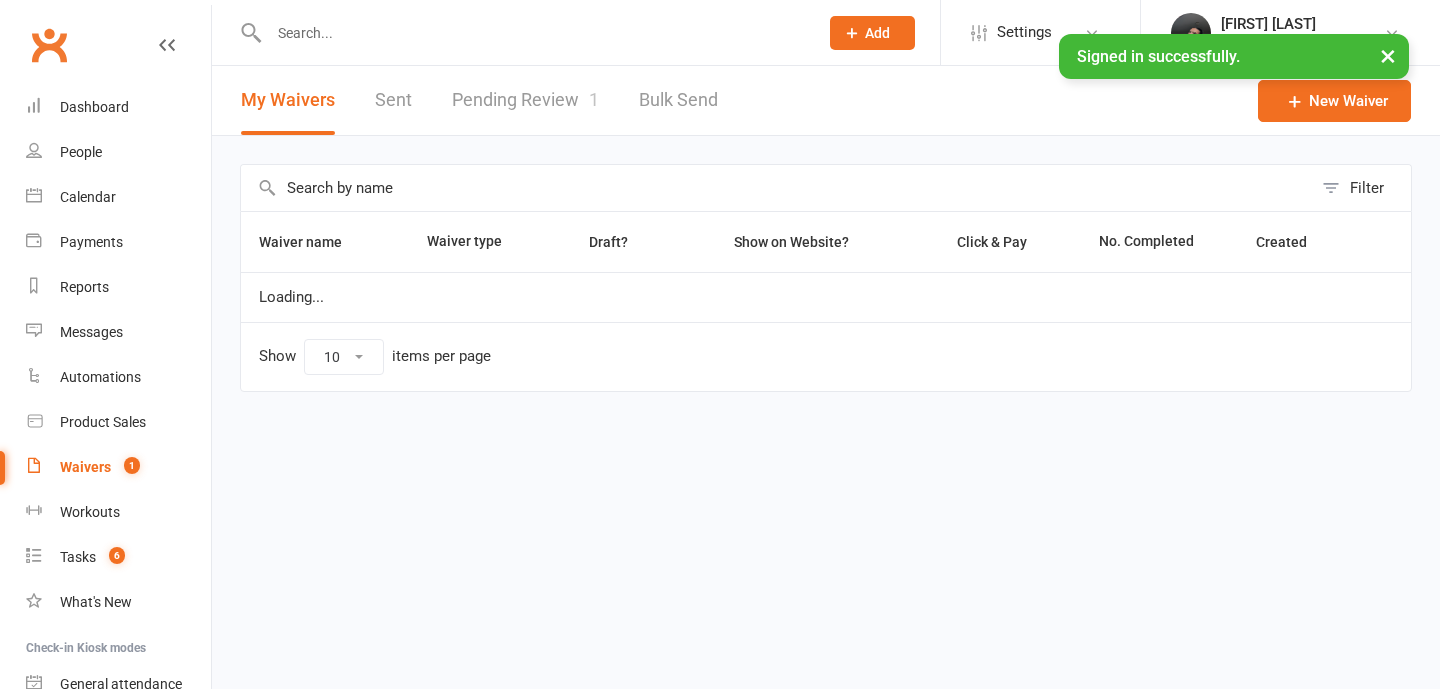 select on "100" 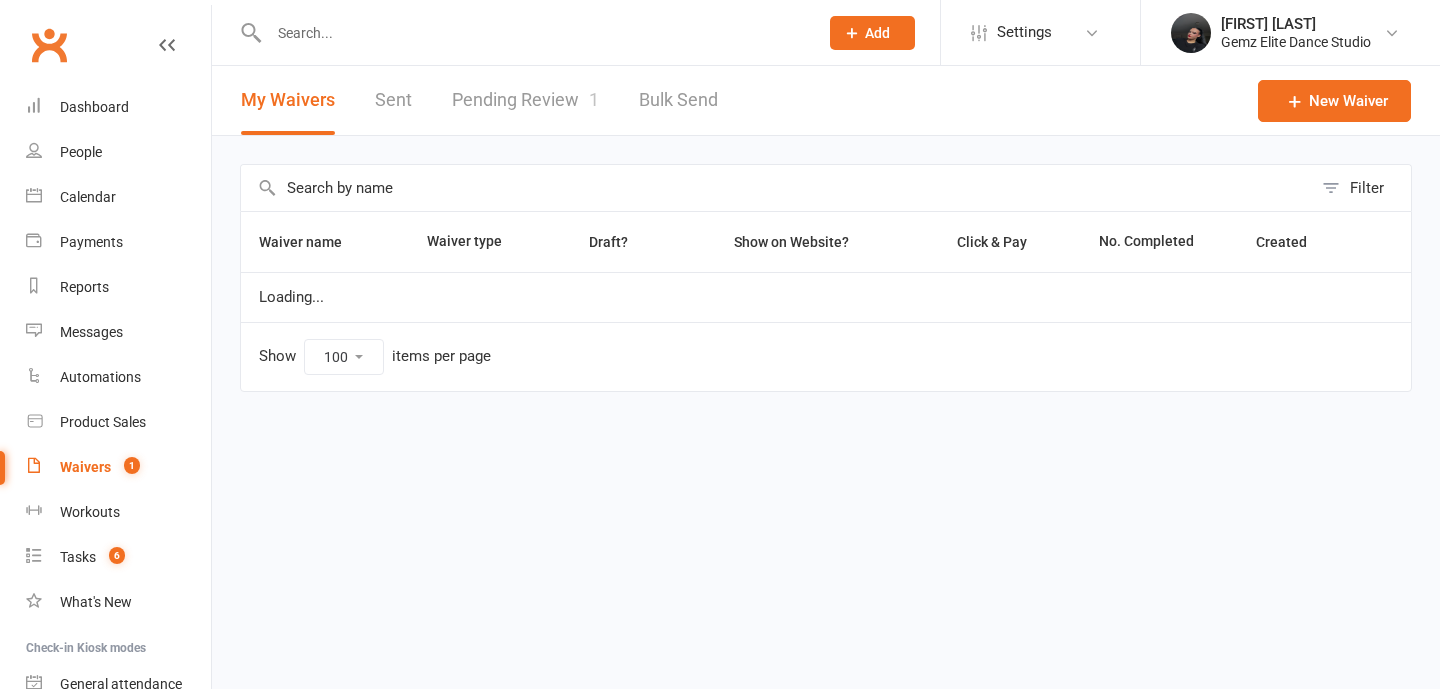 click on "Pending Review 1" at bounding box center (525, 100) 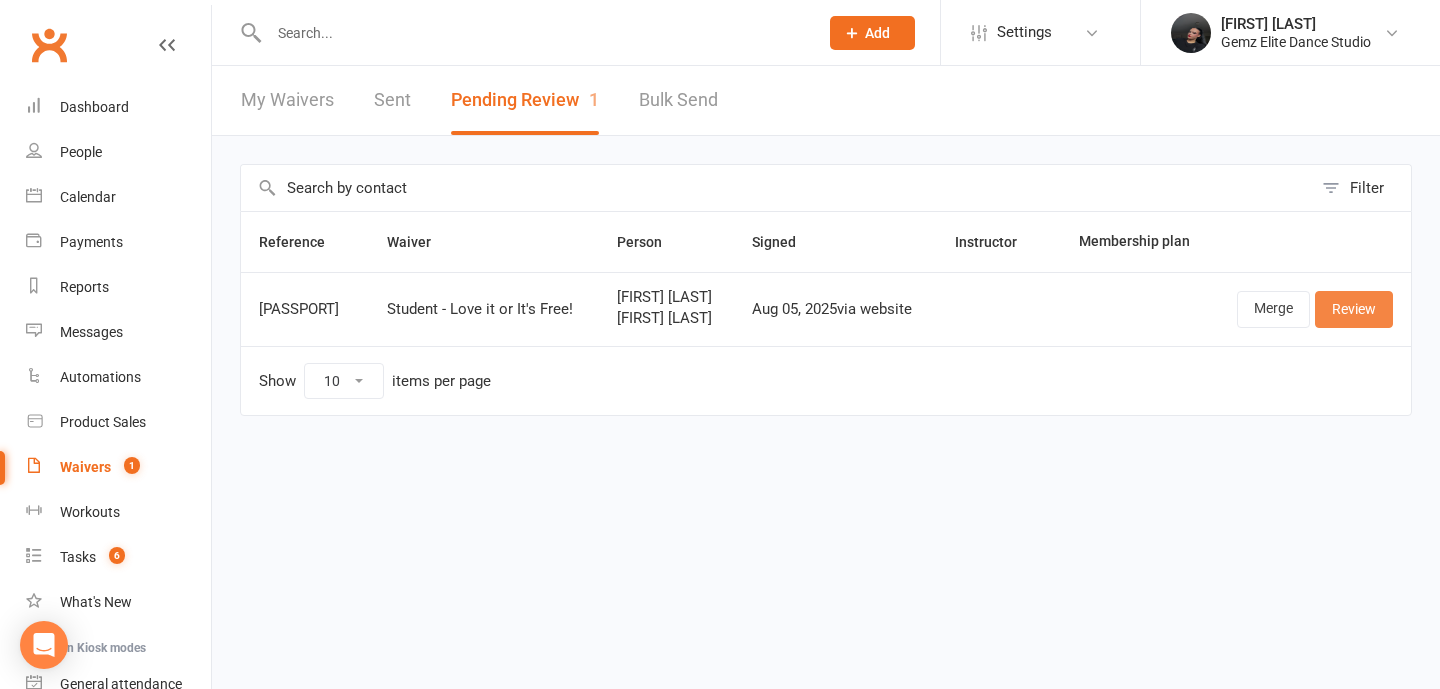 click on "Review" at bounding box center (1354, 309) 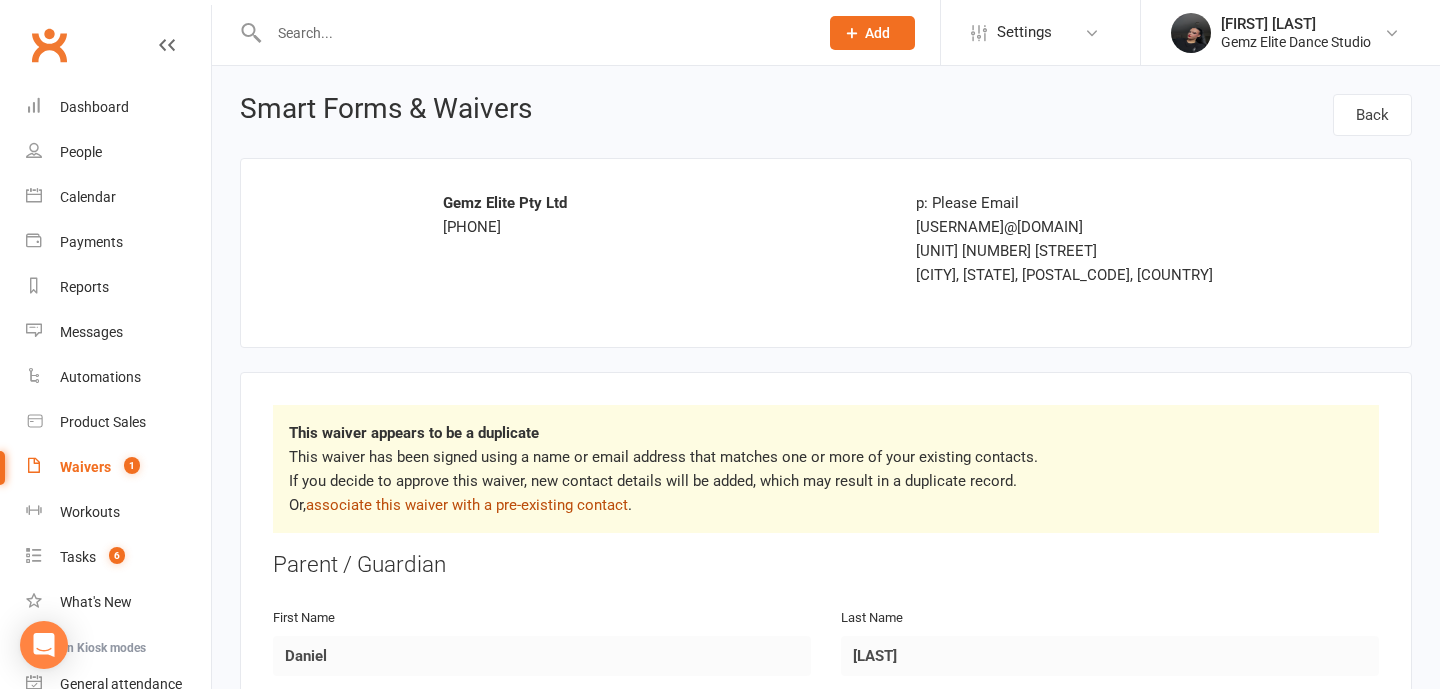 click on "associate this waiver with a pre-existing contact" at bounding box center [467, 505] 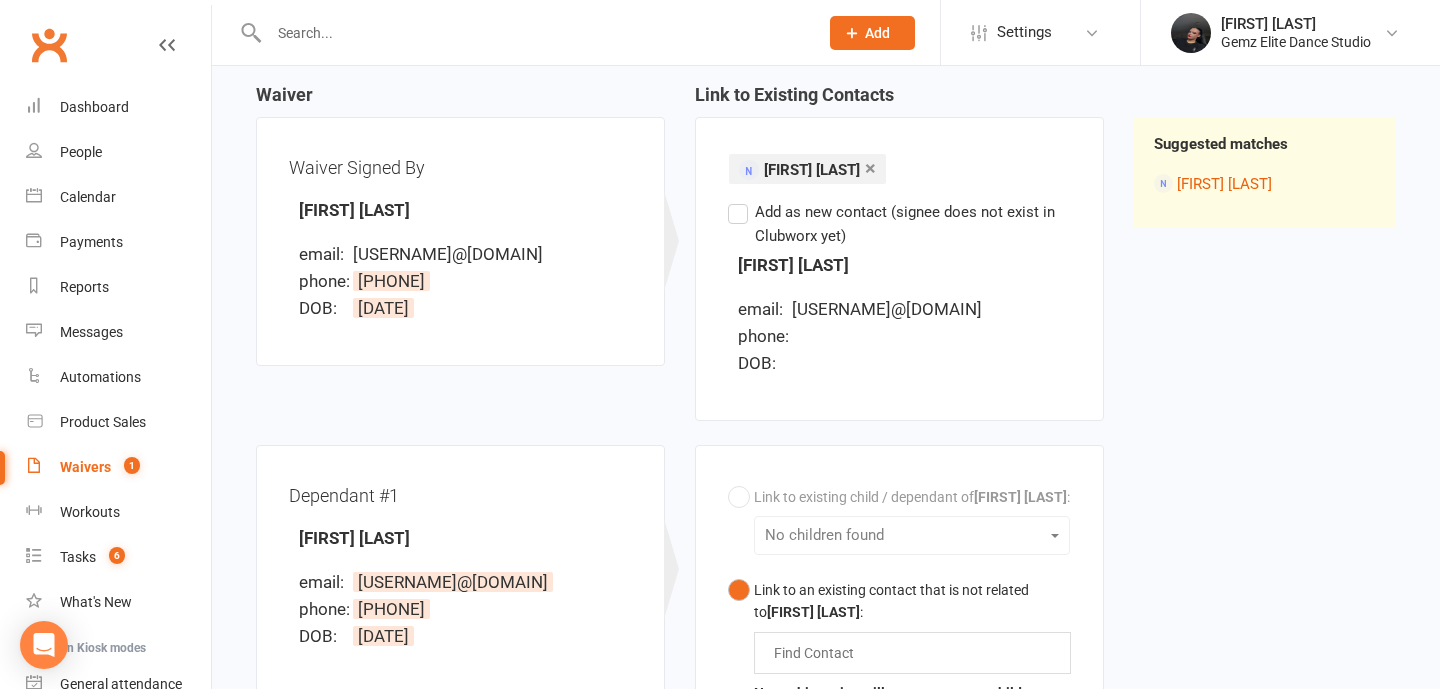 scroll, scrollTop: 484, scrollLeft: 0, axis: vertical 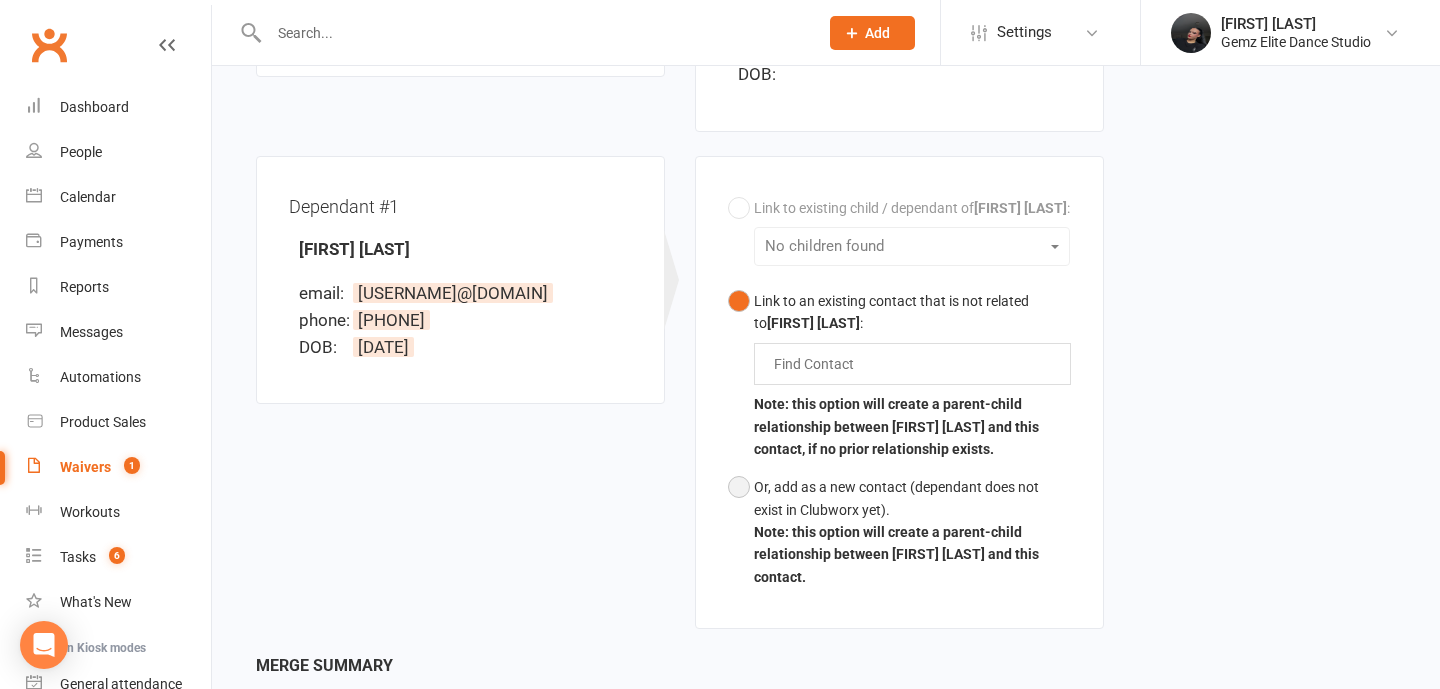click on "Or, add as a new contact (dependant does not exist in Clubworx yet)." at bounding box center [912, 498] 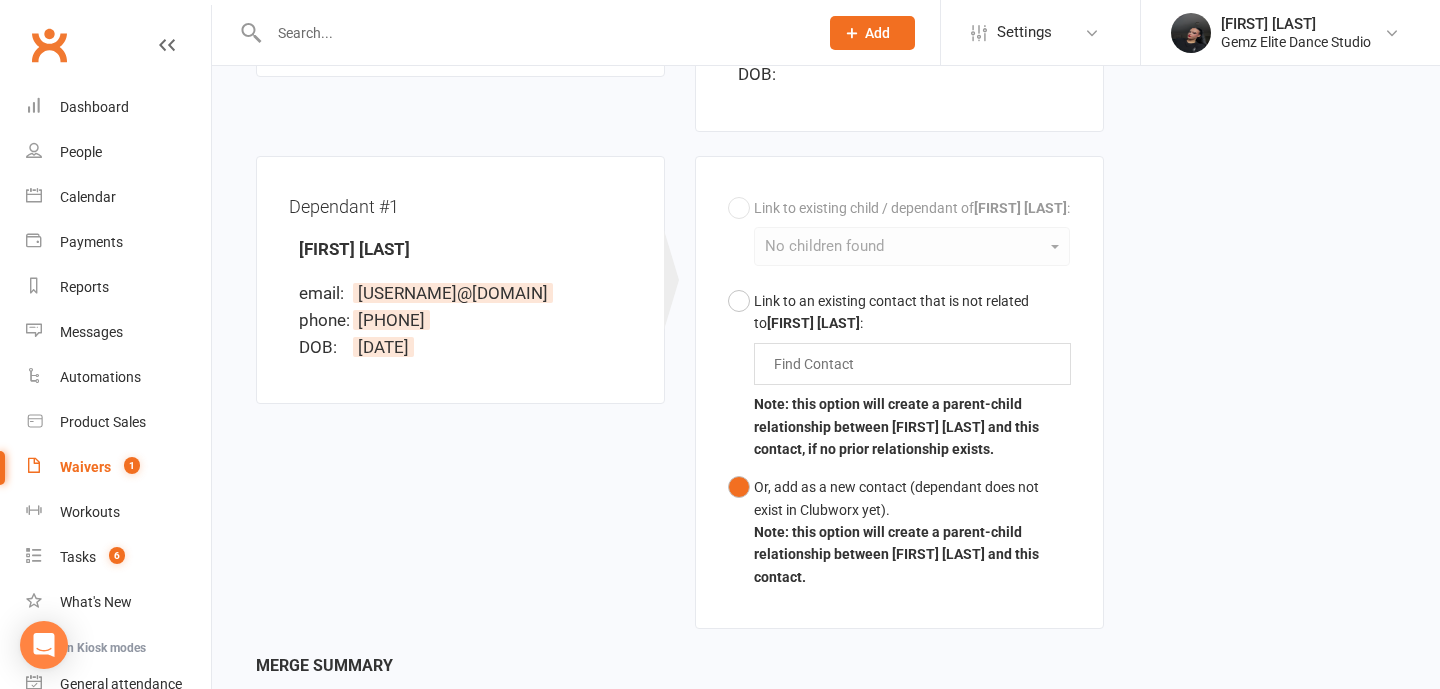 scroll, scrollTop: 657, scrollLeft: 0, axis: vertical 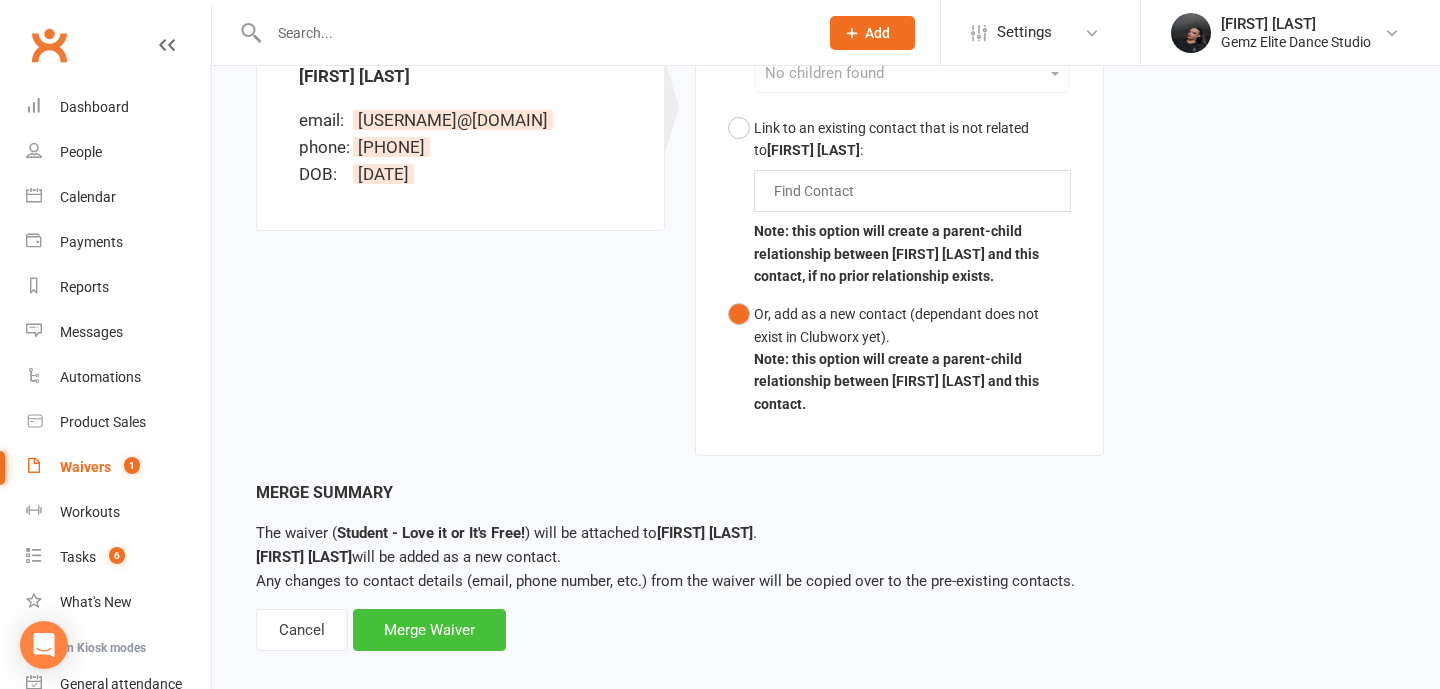 click on "Merge Waiver" at bounding box center (429, 630) 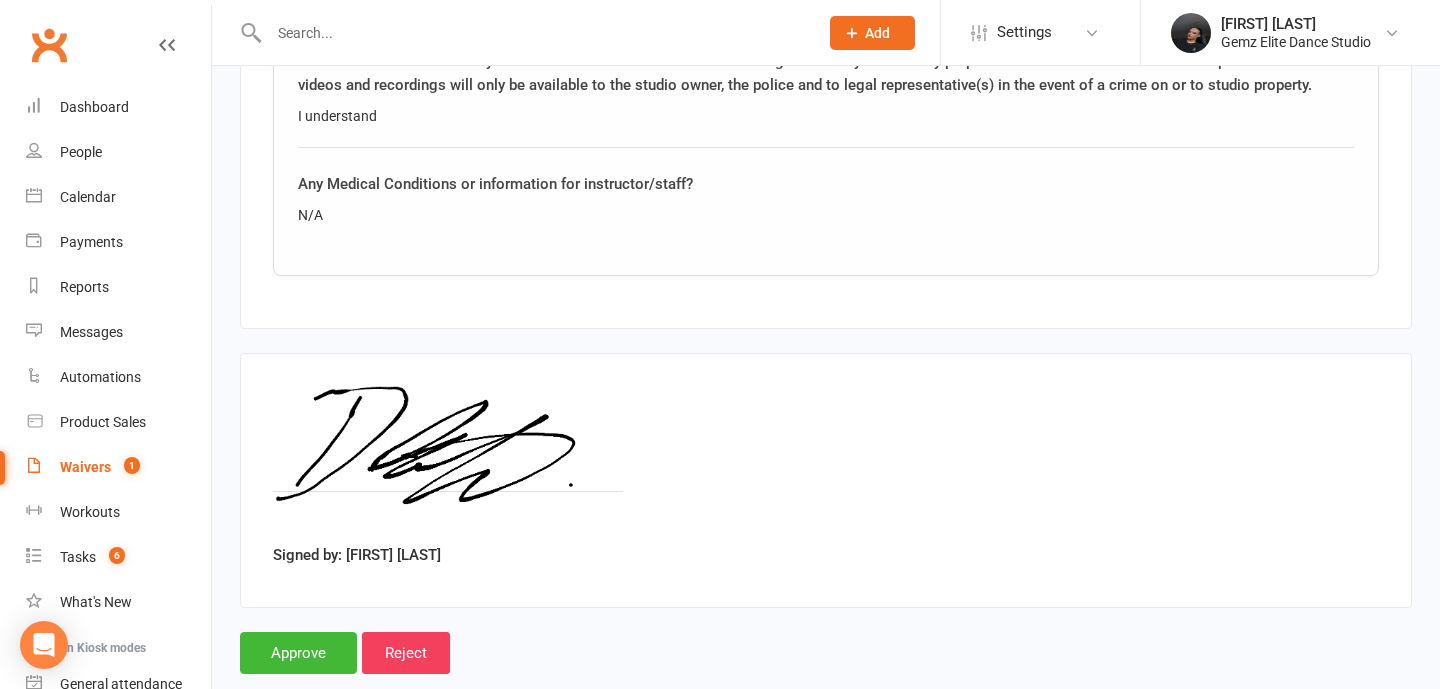 scroll, scrollTop: 3233, scrollLeft: 0, axis: vertical 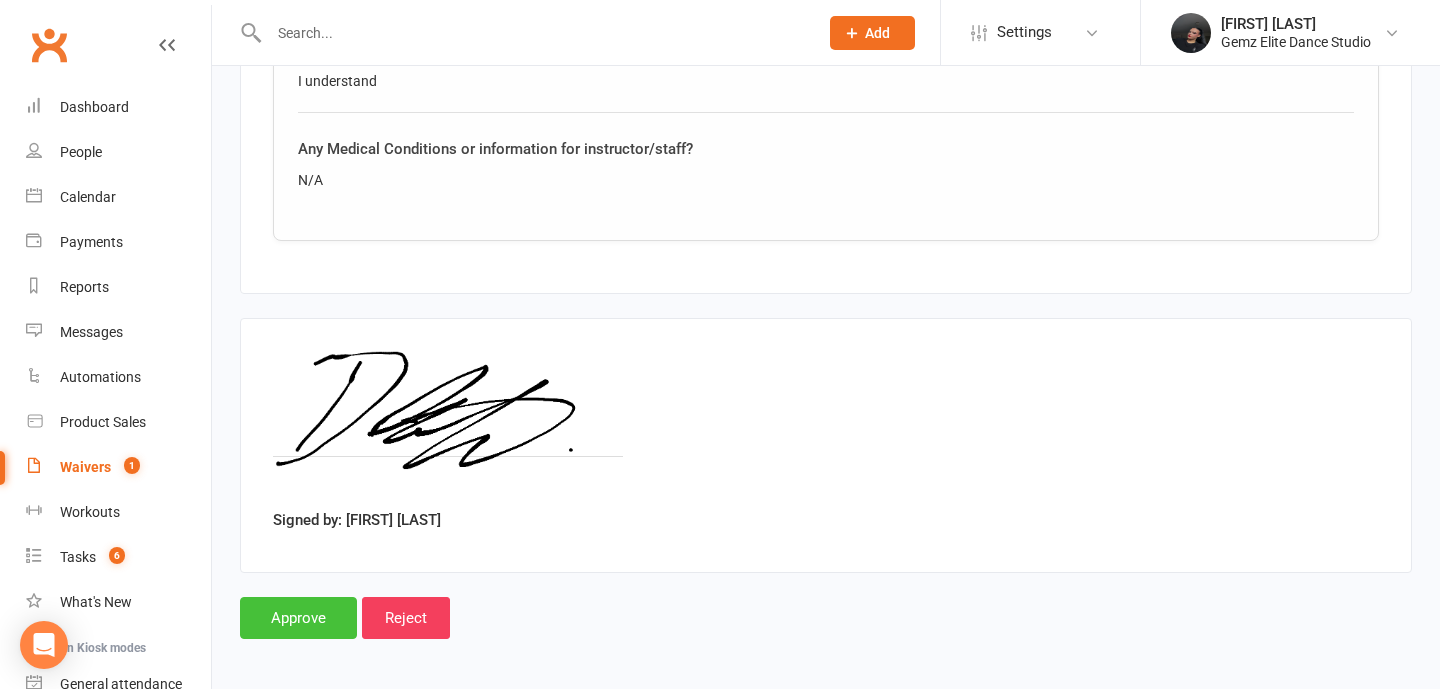click on "Approve" at bounding box center (298, 618) 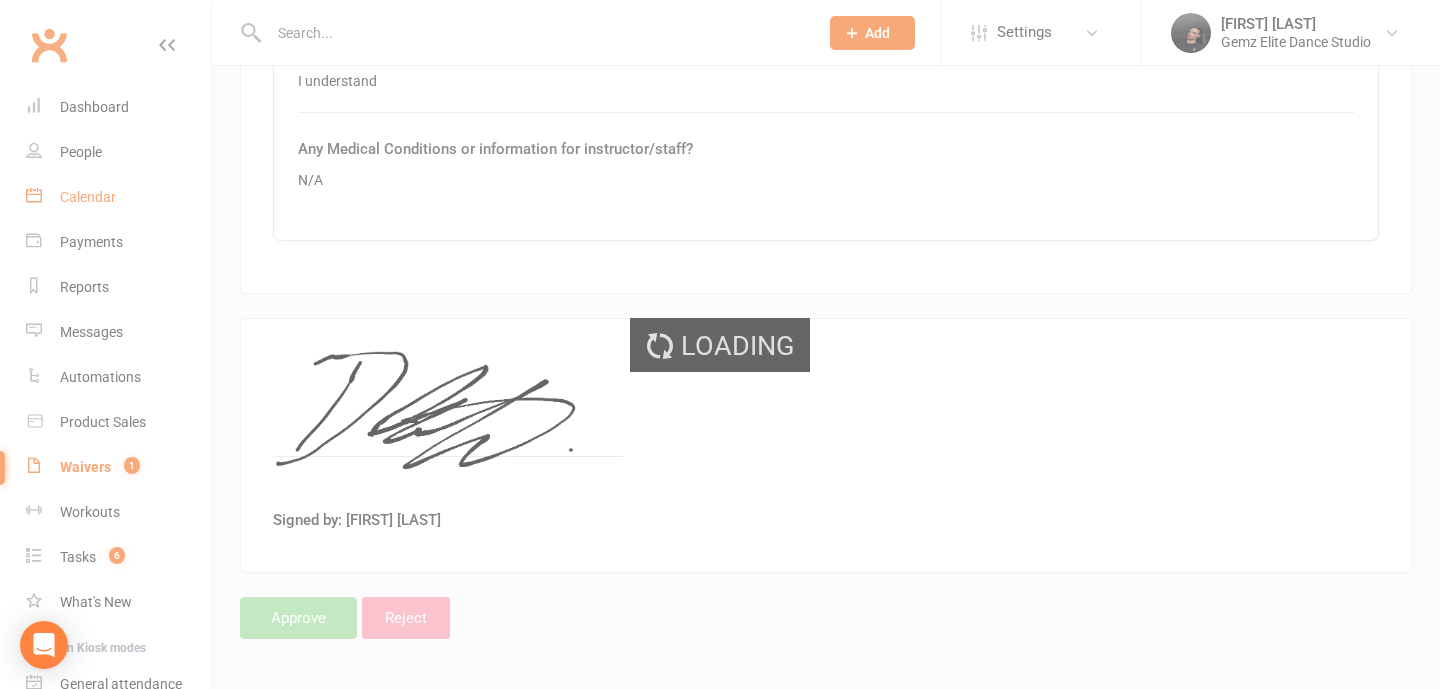 scroll, scrollTop: 0, scrollLeft: 0, axis: both 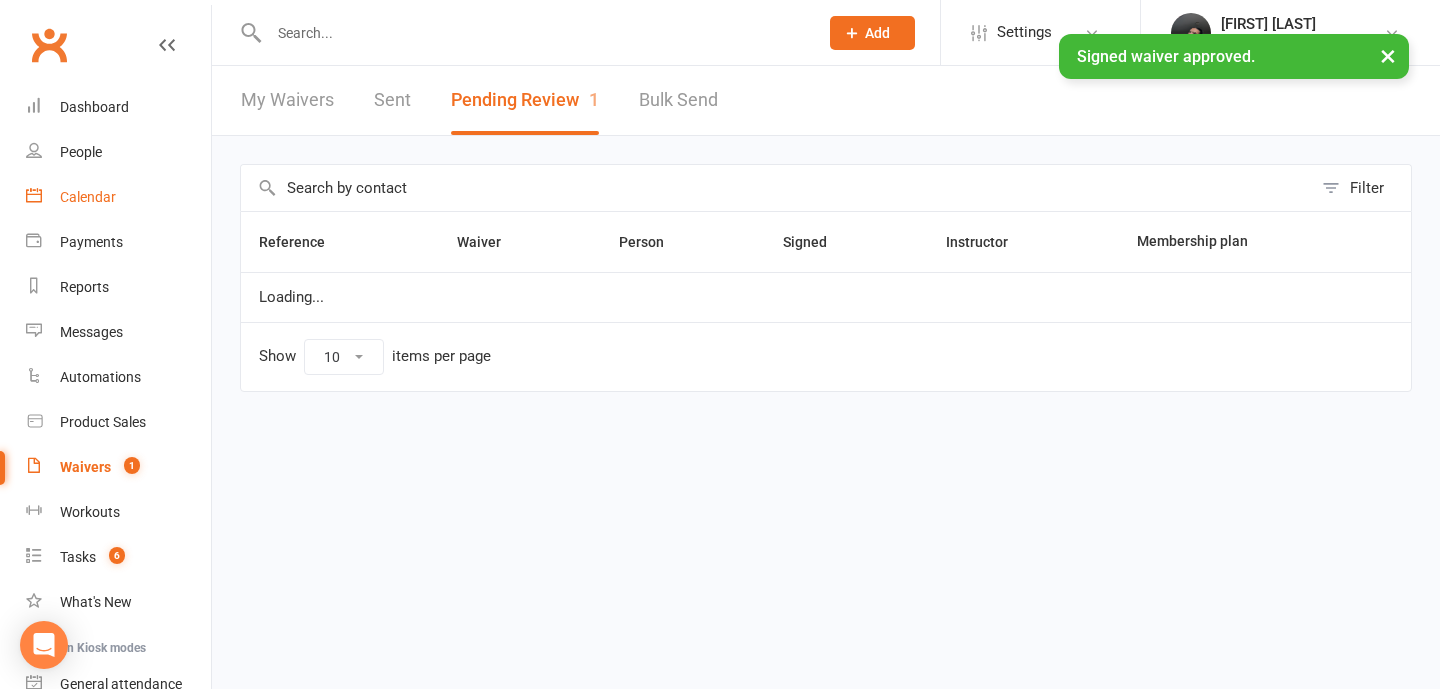 click on "Calendar" at bounding box center [118, 197] 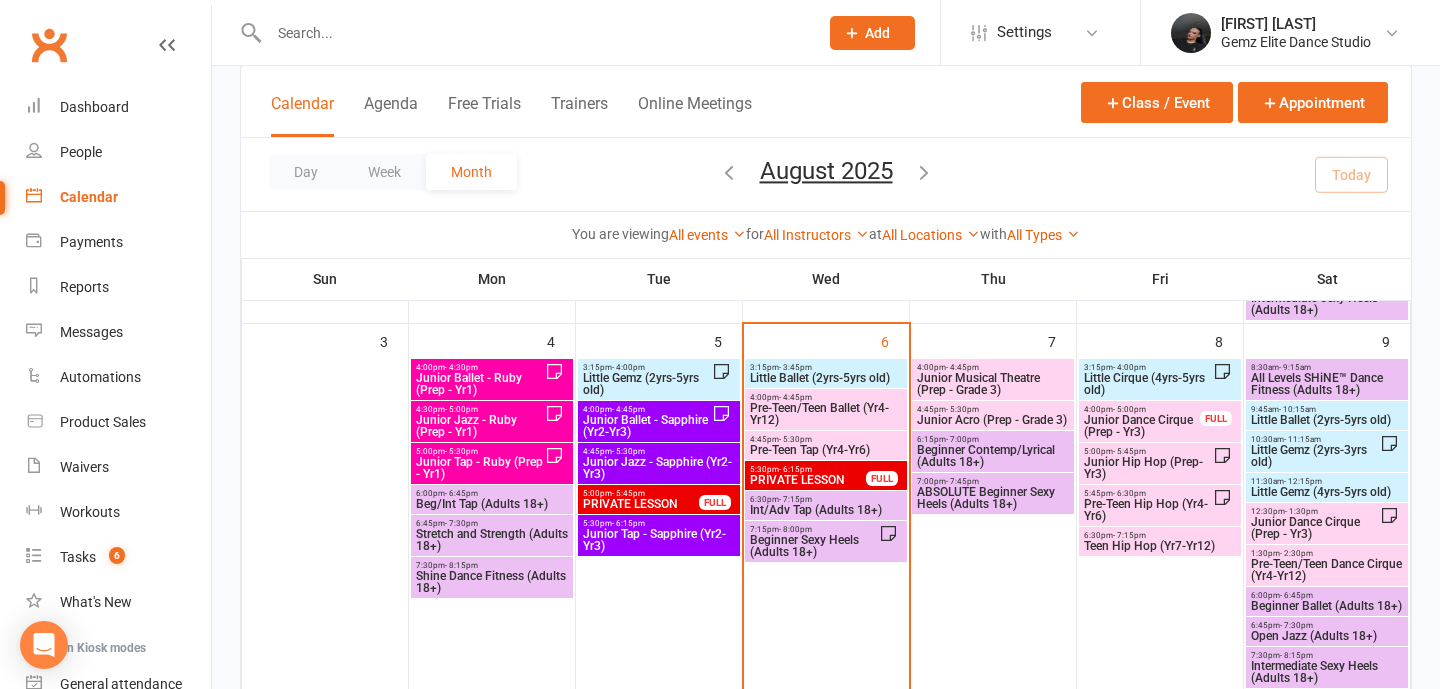 scroll, scrollTop: 467, scrollLeft: 0, axis: vertical 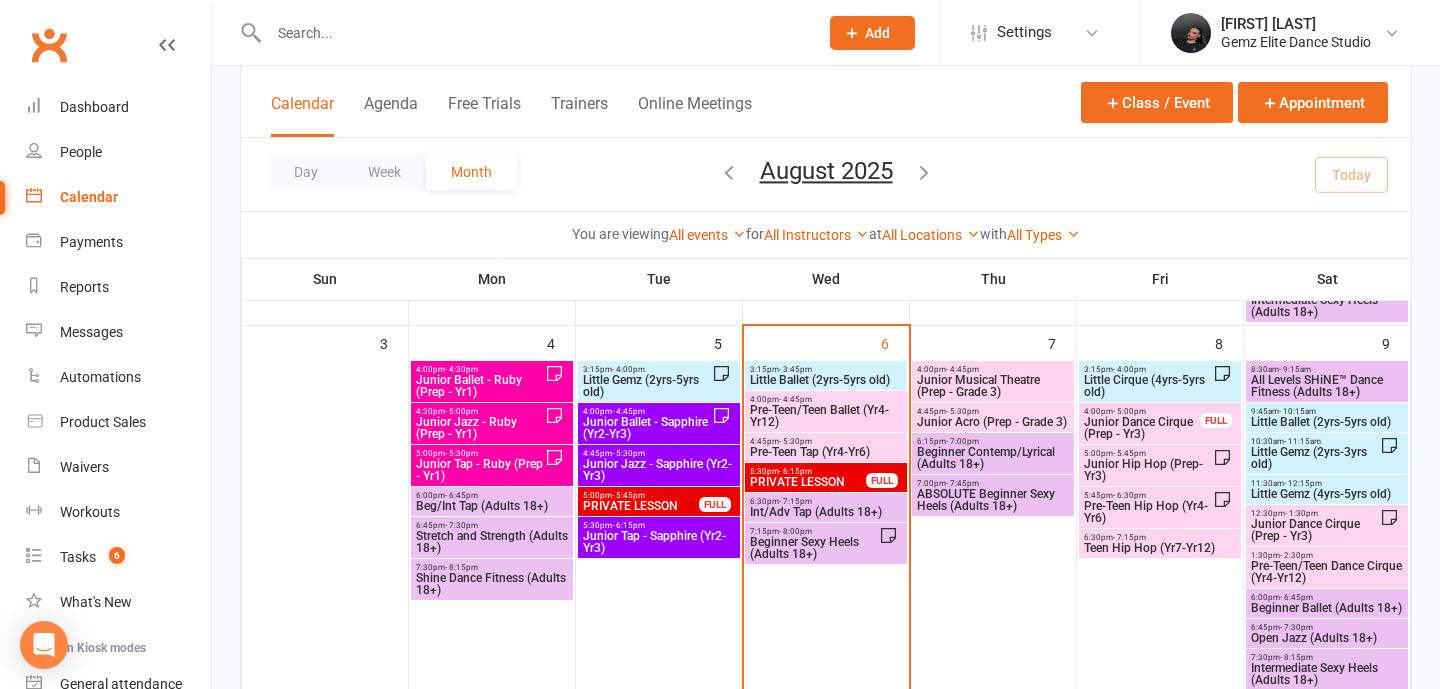 click on "Little Gemz (4yrs-5yrs old)" at bounding box center (1327, 494) 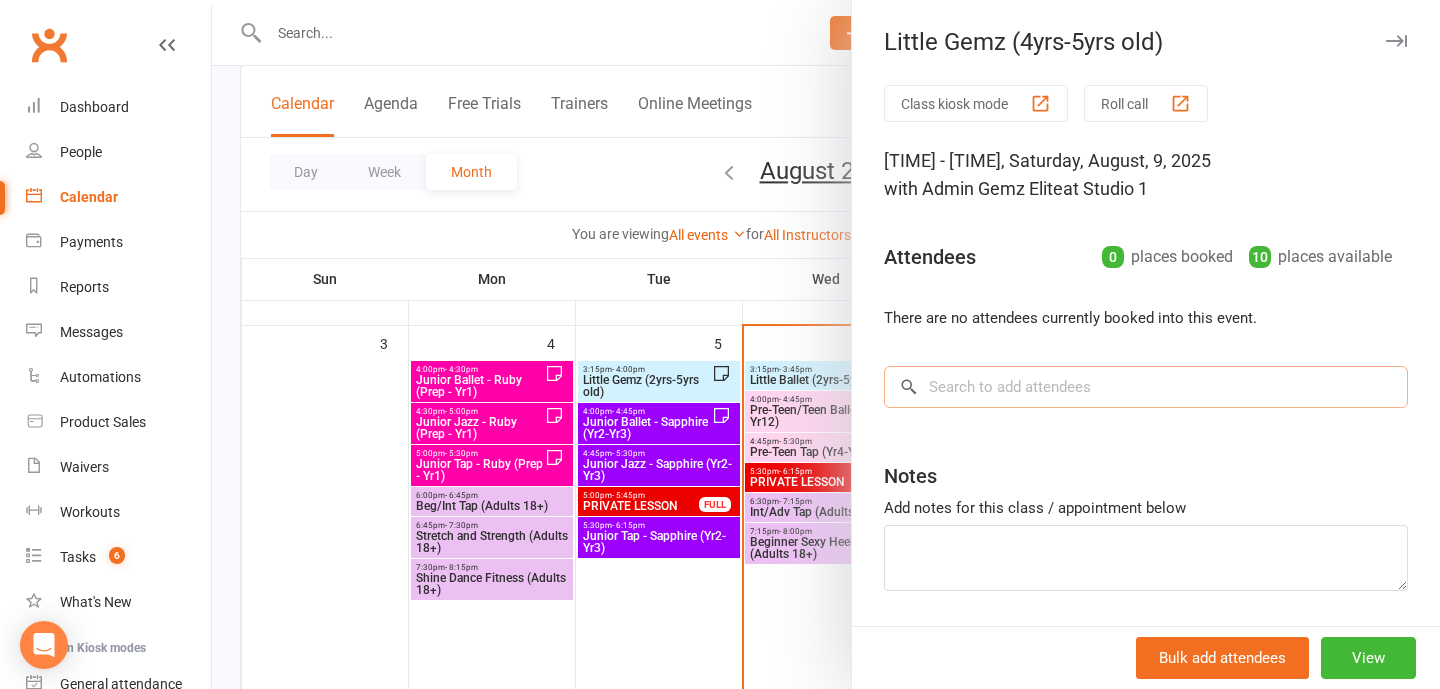 click at bounding box center [1146, 387] 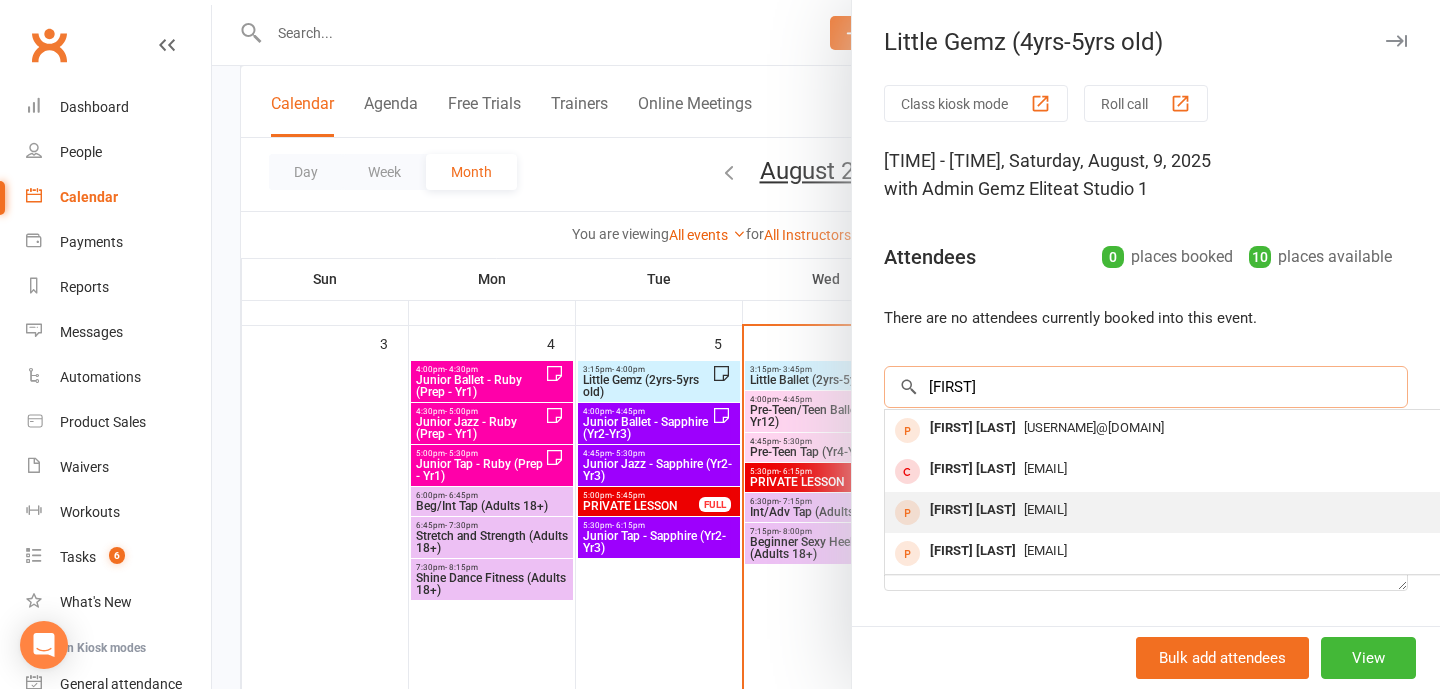 type on "[FIRST]" 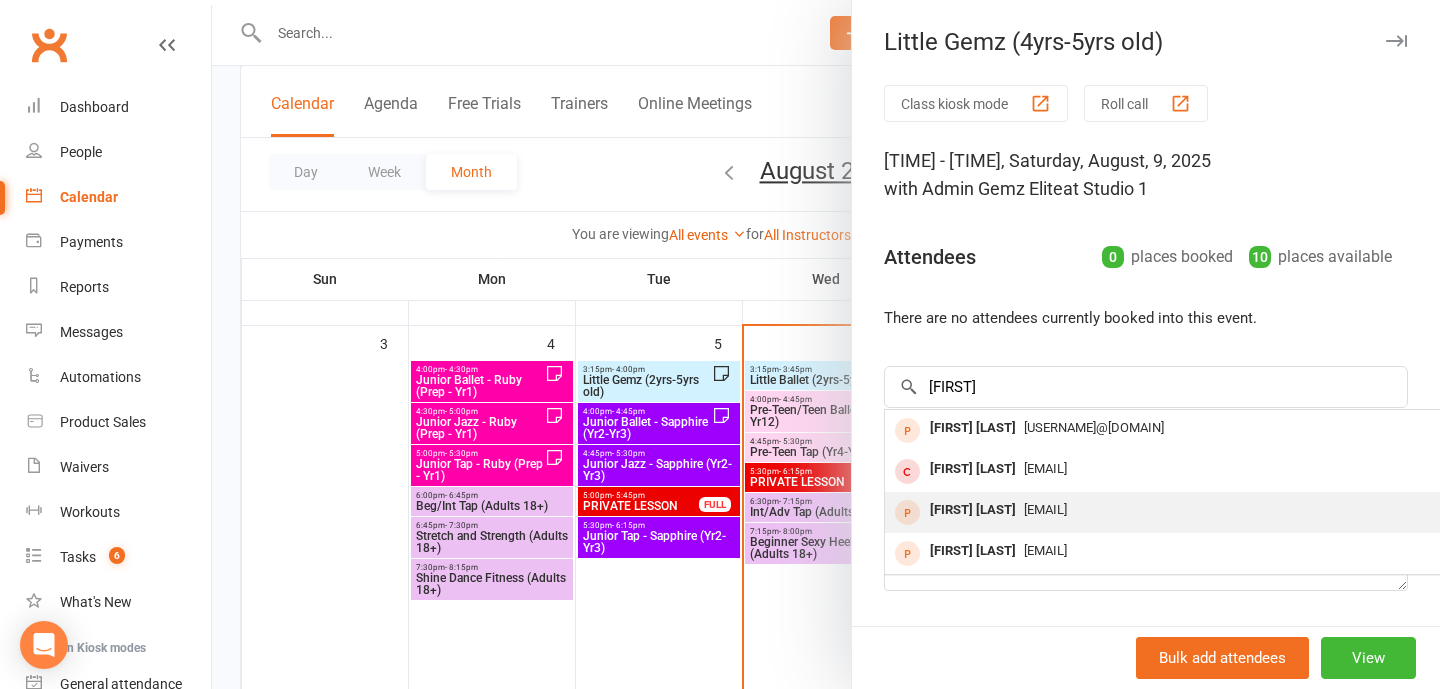 click on "[EMAIL]" at bounding box center (1045, 509) 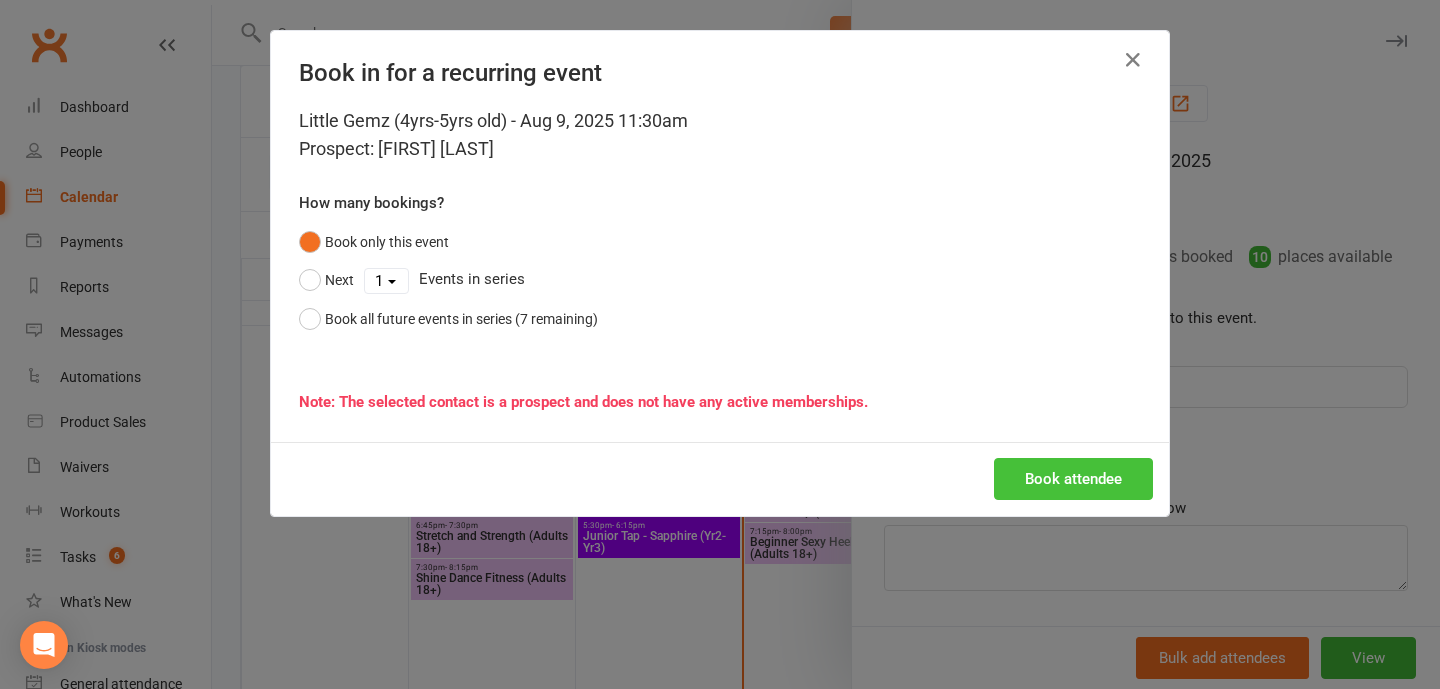 click on "Book attendee" at bounding box center (1073, 479) 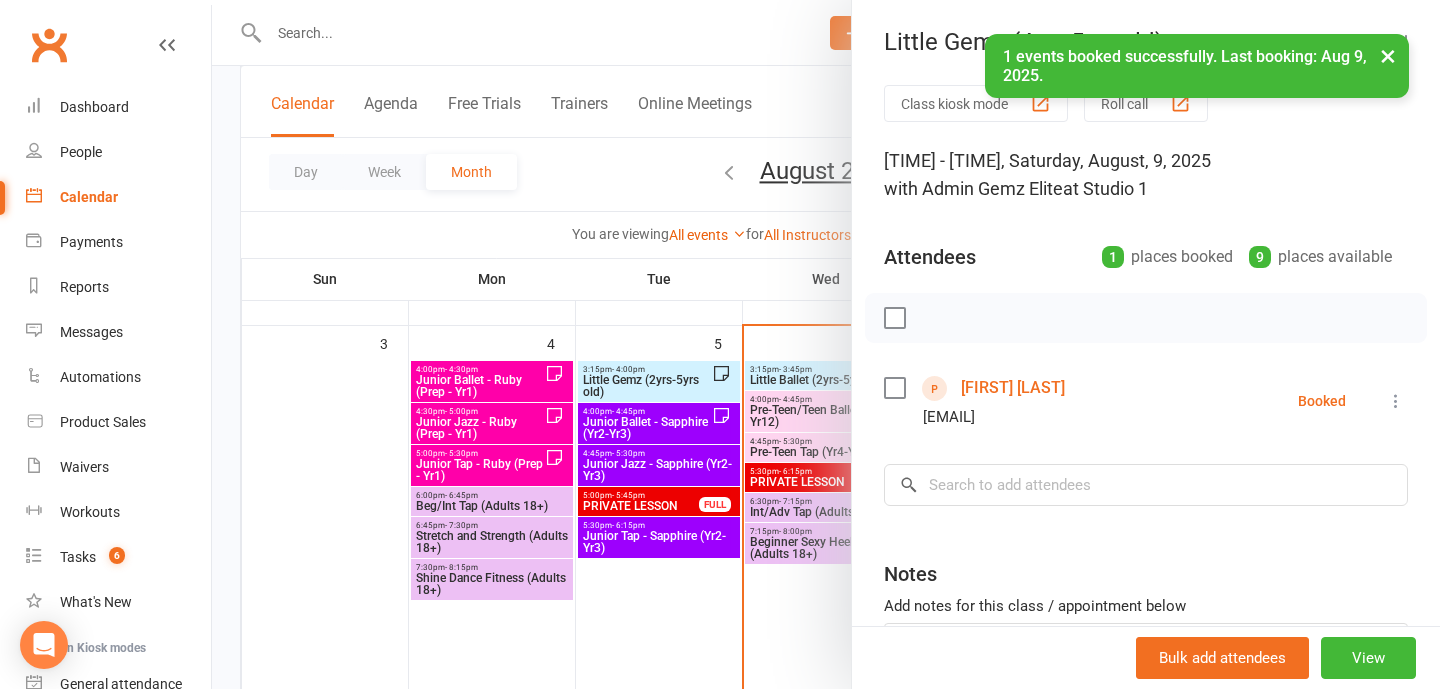 click on "Class kiosk mode Roll call 11:30 AM - 12:15 PM, Saturday, August, 9, 2025 with Admin Gemz Elite at Studio 1 Attendees 1 places booked 9 places available [FIRST] [LAST] [EMAIL] [FIRST] [LAST] [EMAIL] [FIRST] [LAST] [EMAIL]
Notes Add notes for this class / appointment below" at bounding box center (1146, 437) 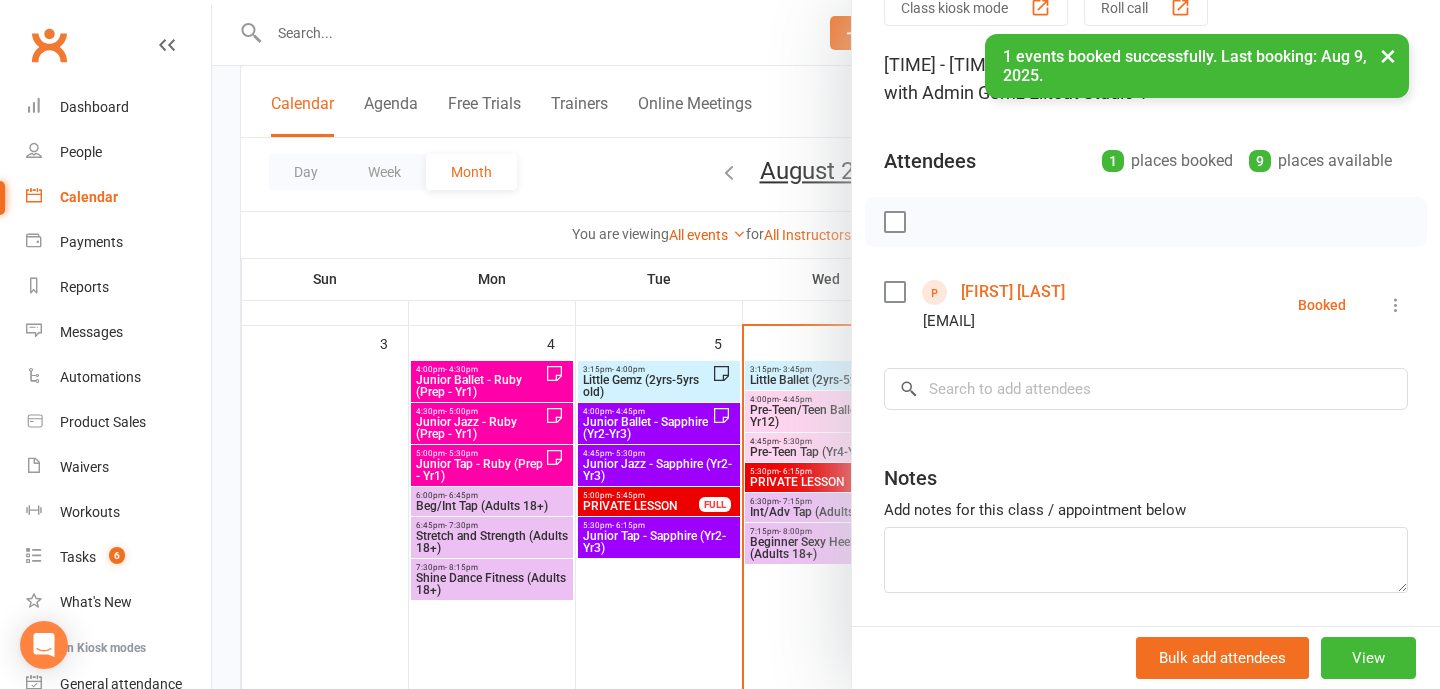scroll, scrollTop: 98, scrollLeft: 0, axis: vertical 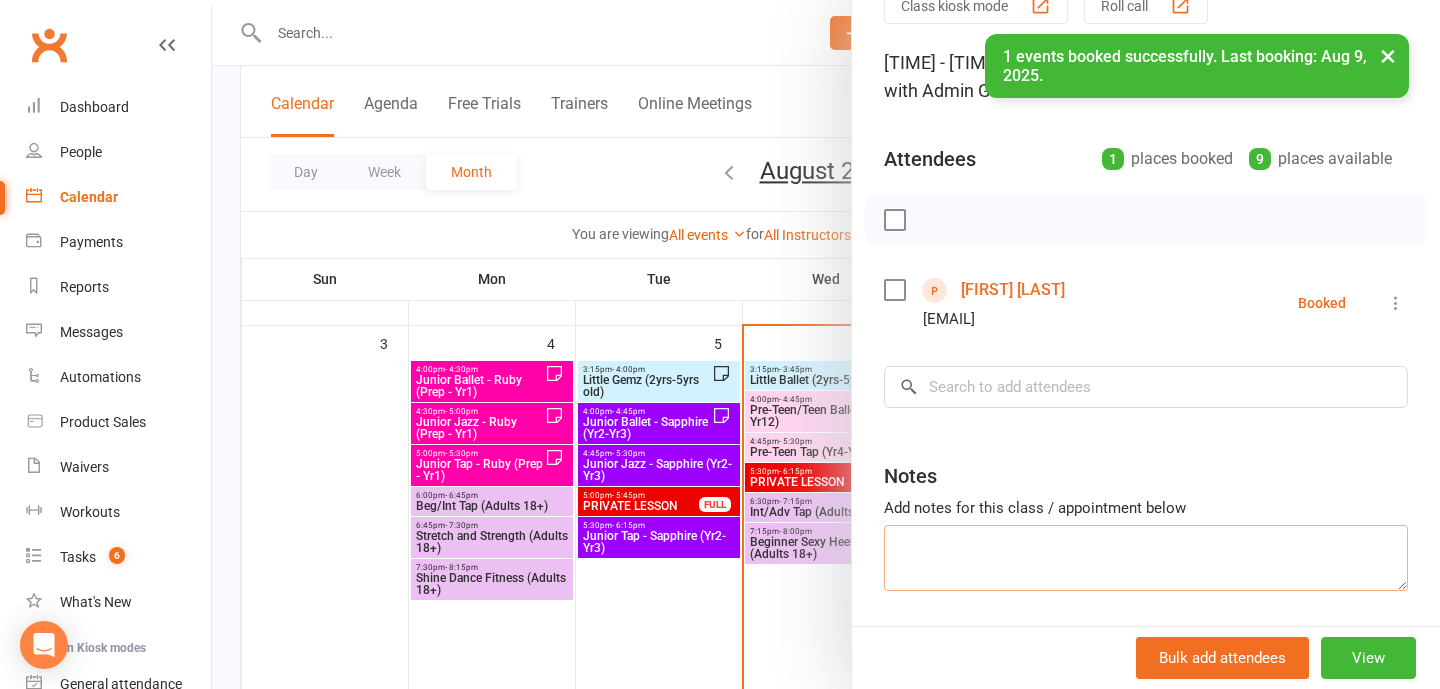 click at bounding box center (1146, 558) 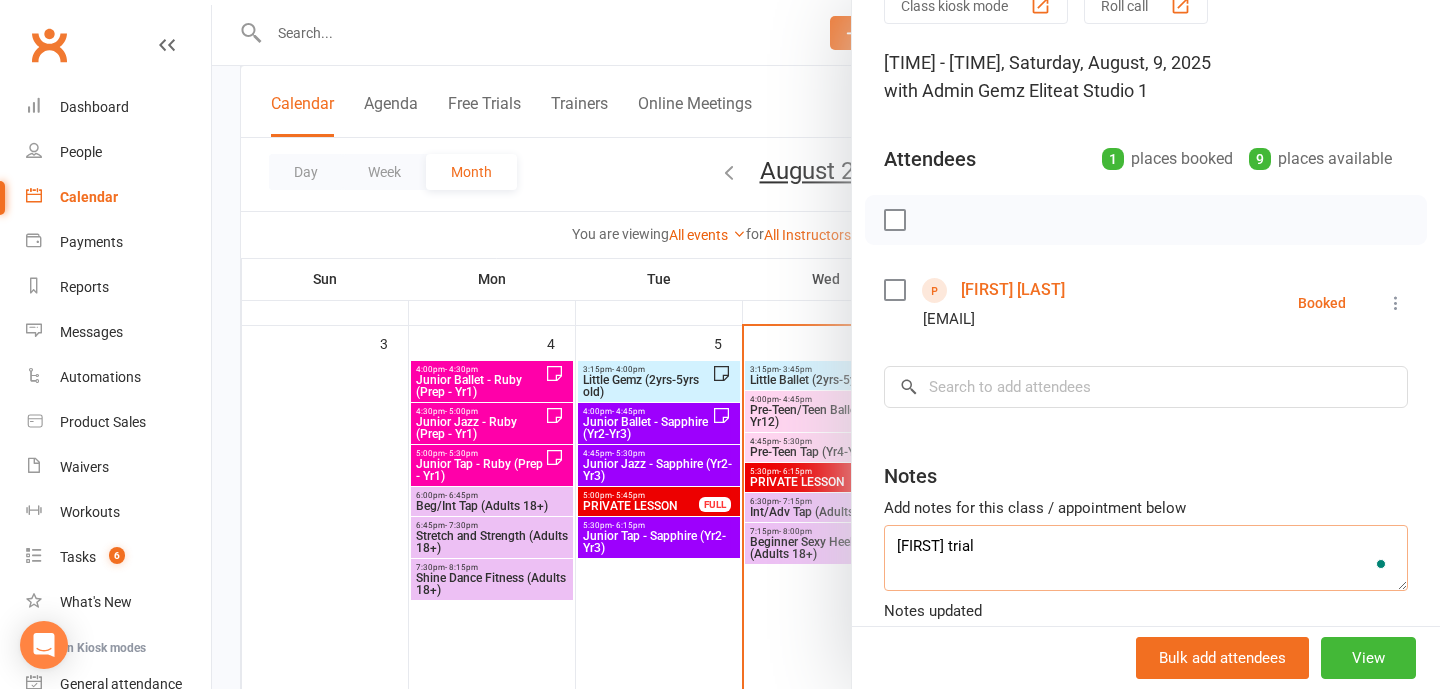 type on "[FIRST] trial" 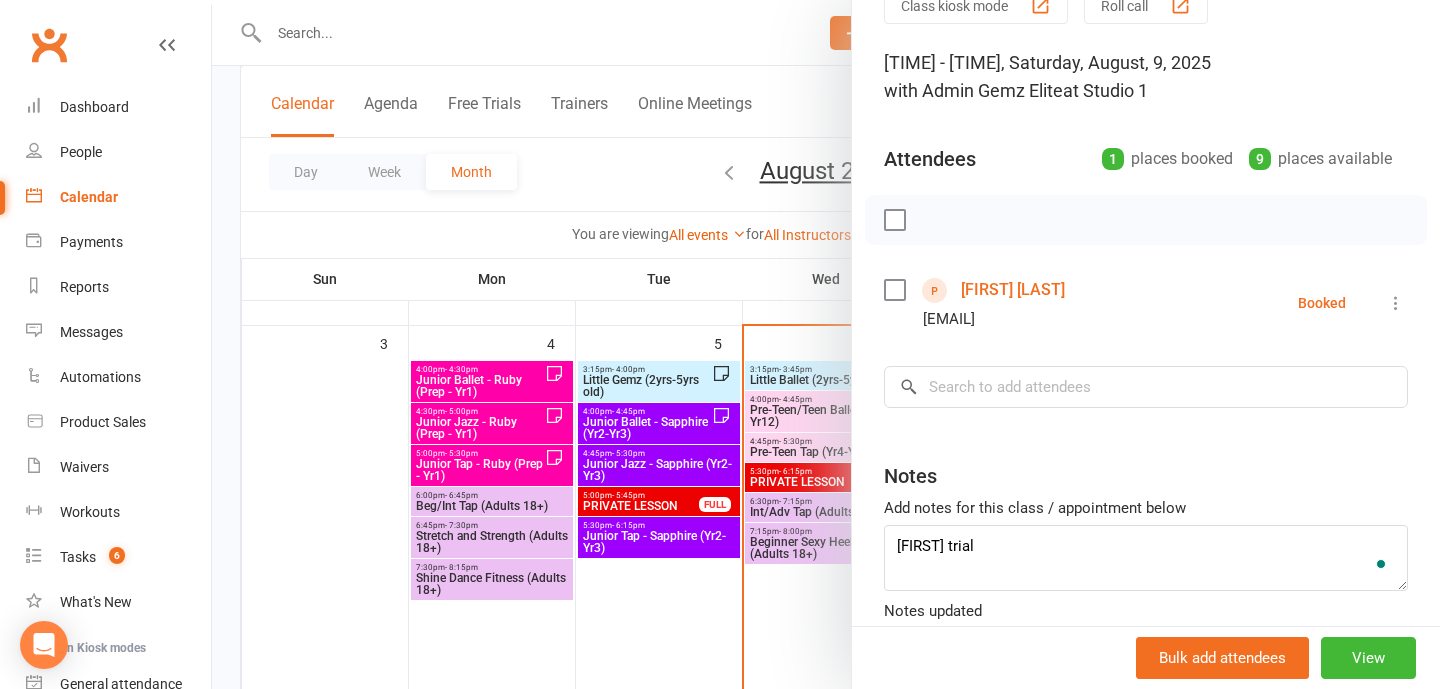 click at bounding box center [826, 344] 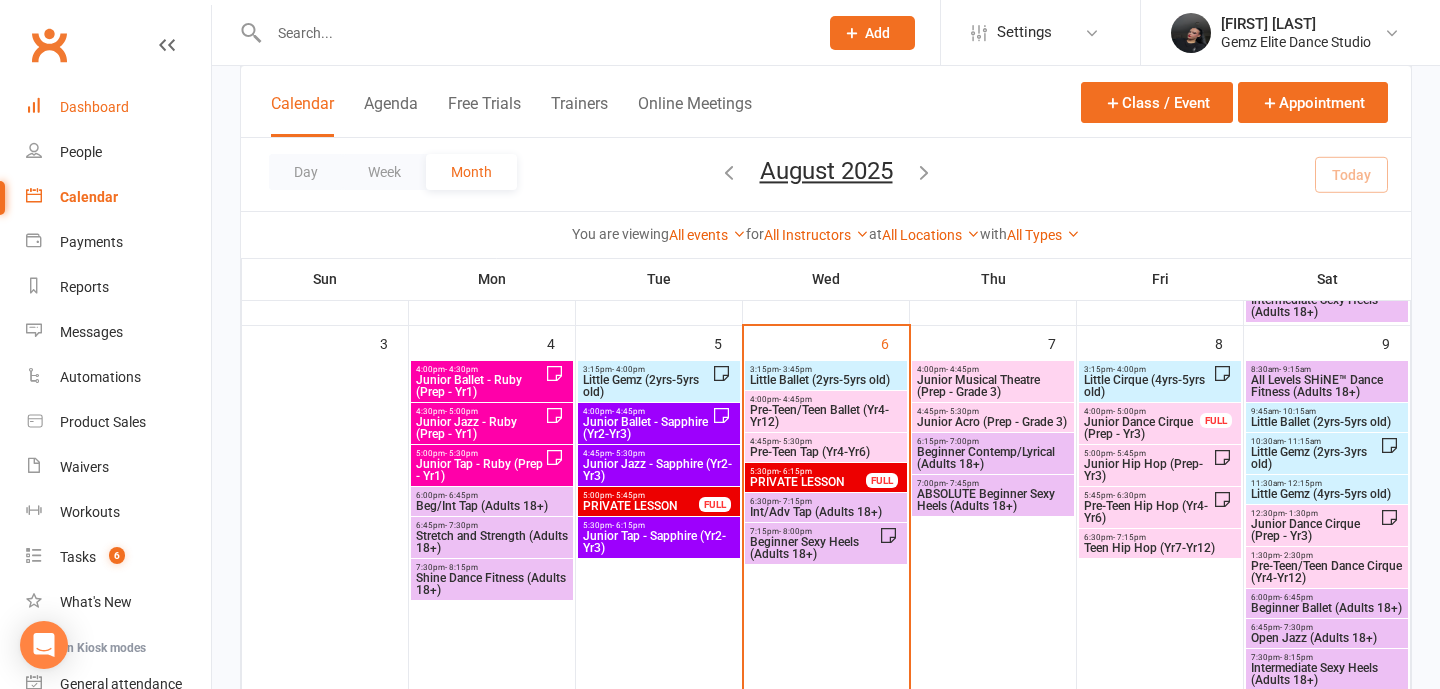 click on "Dashboard" at bounding box center [118, 107] 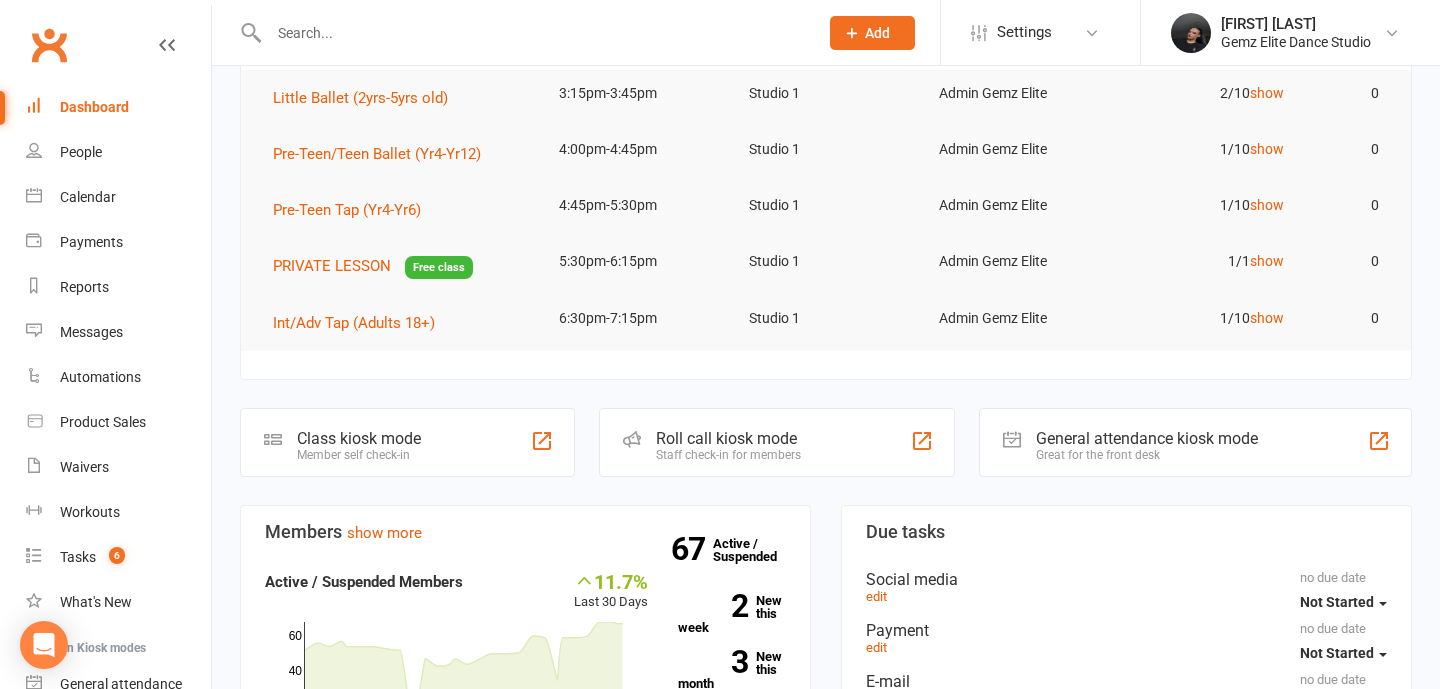 scroll, scrollTop: 0, scrollLeft: 0, axis: both 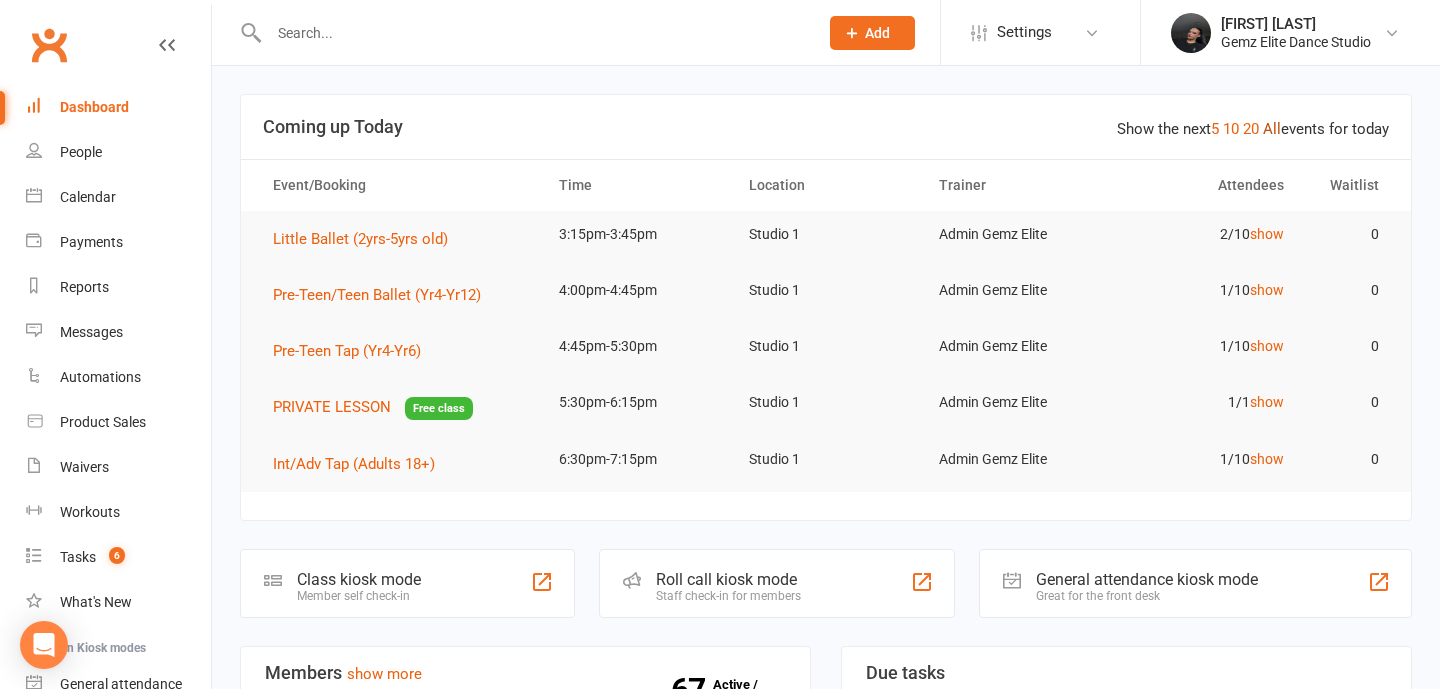click on "All" at bounding box center (1272, 129) 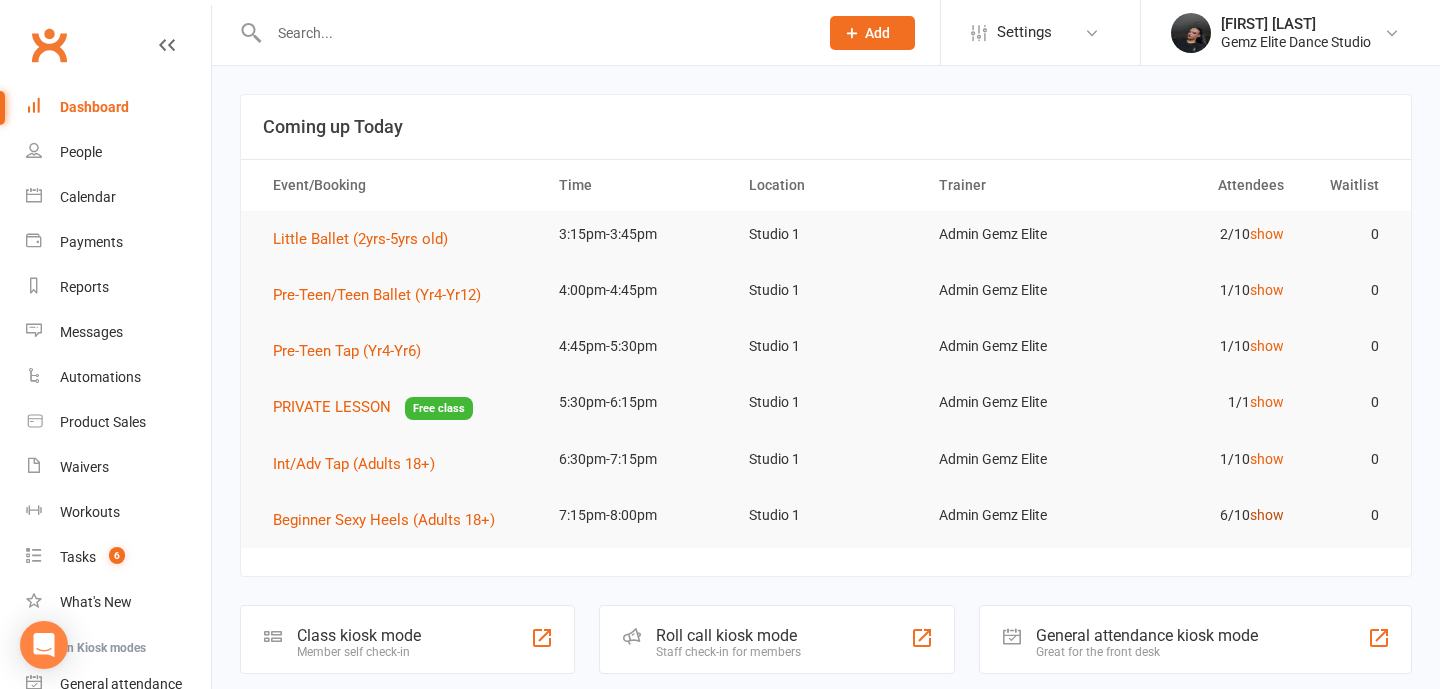 click on "show" at bounding box center (1267, 515) 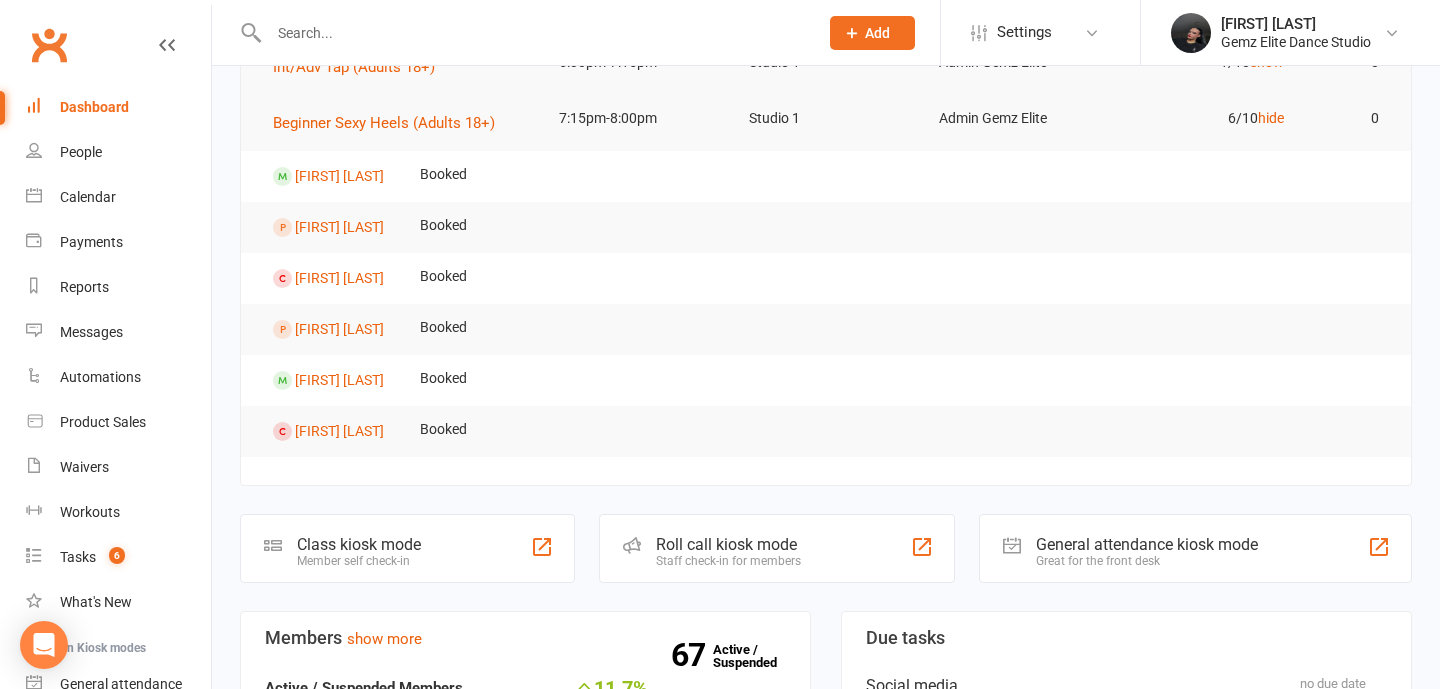 scroll, scrollTop: 391, scrollLeft: 0, axis: vertical 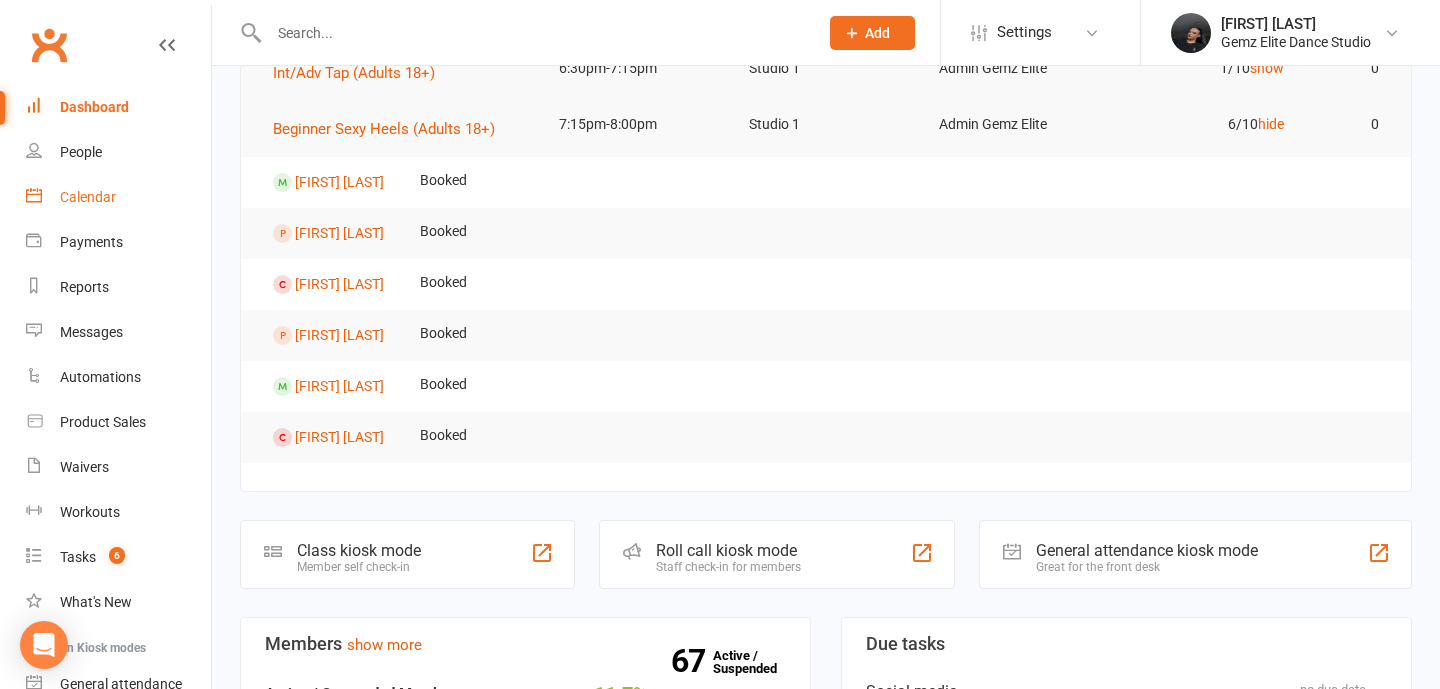 click on "Calendar" at bounding box center (118, 197) 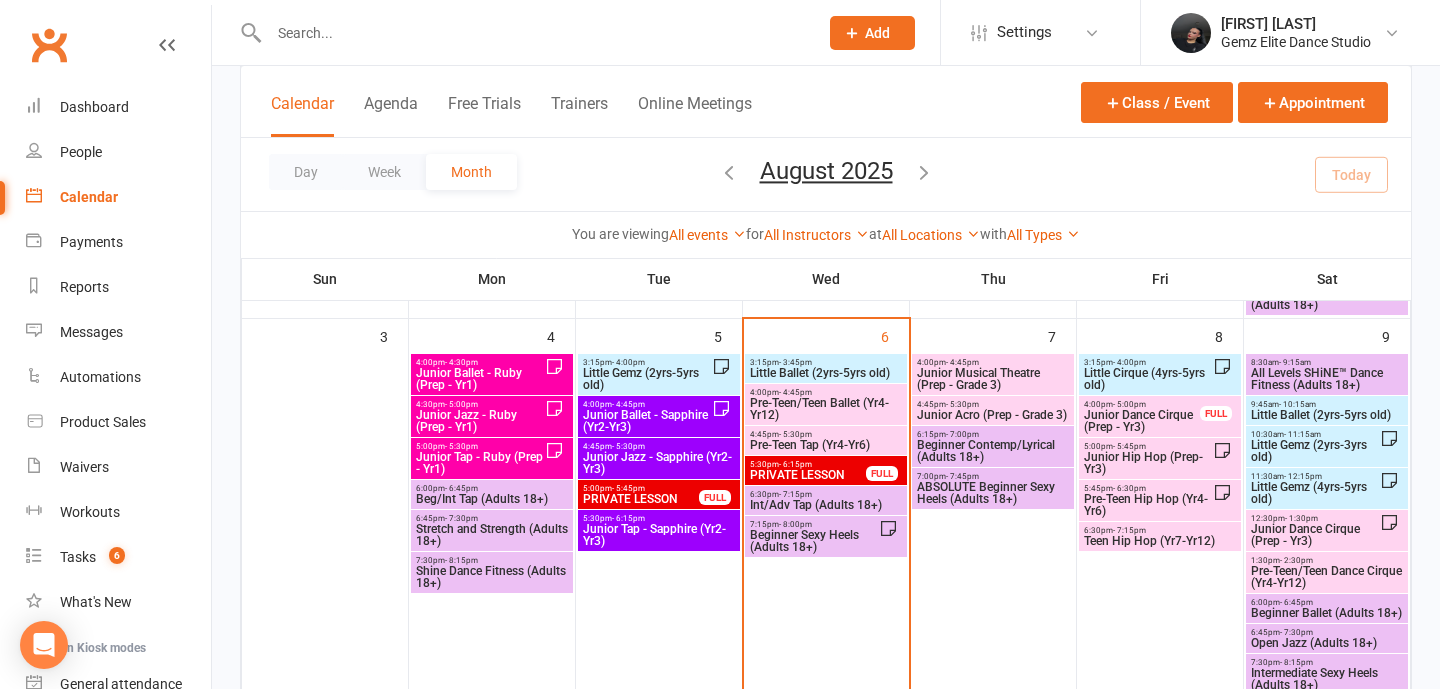 scroll, scrollTop: 492, scrollLeft: 0, axis: vertical 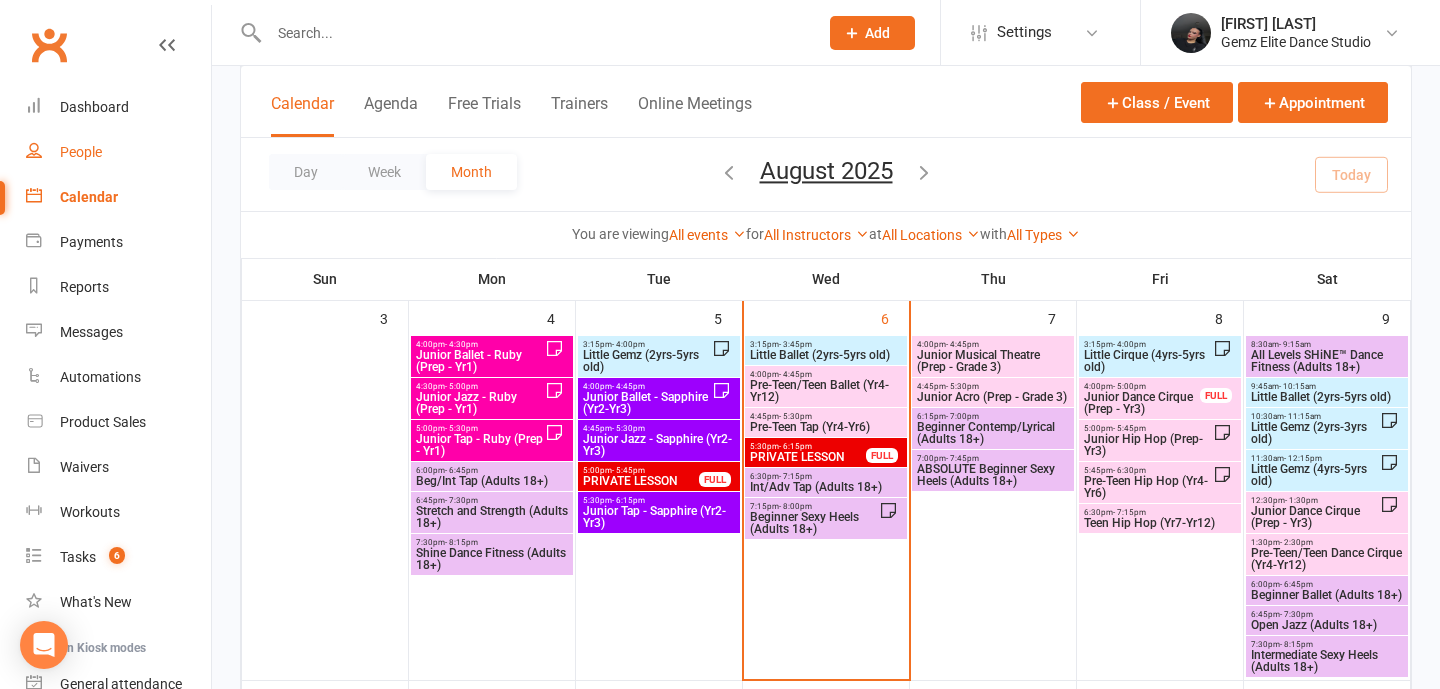 click on "People" at bounding box center [81, 152] 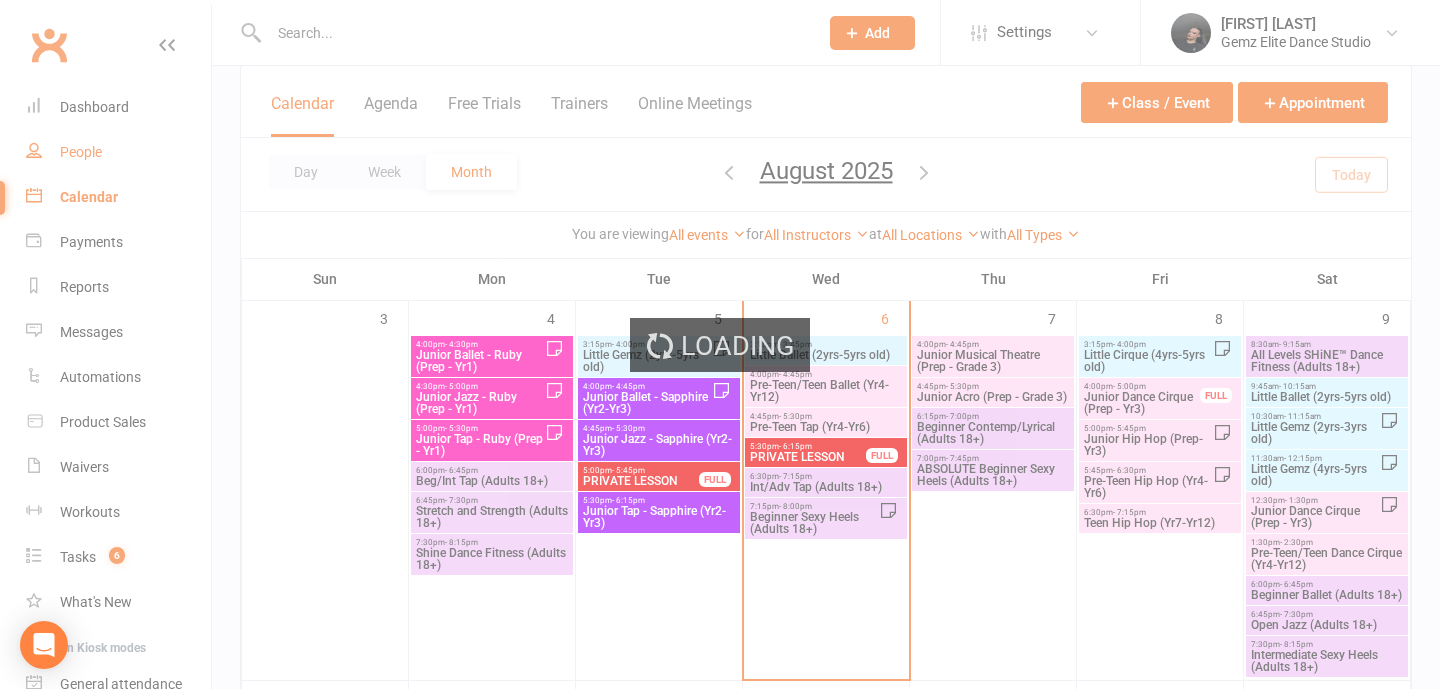 scroll, scrollTop: 0, scrollLeft: 0, axis: both 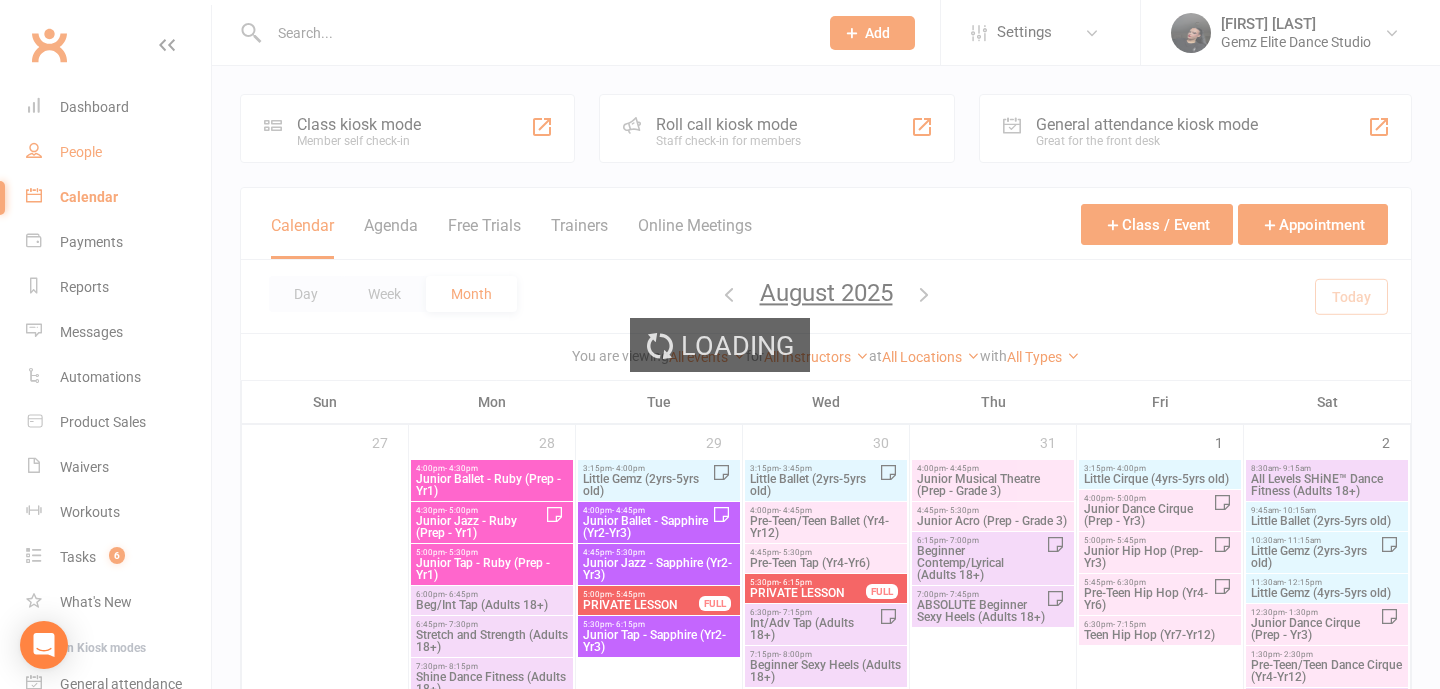 select on "100" 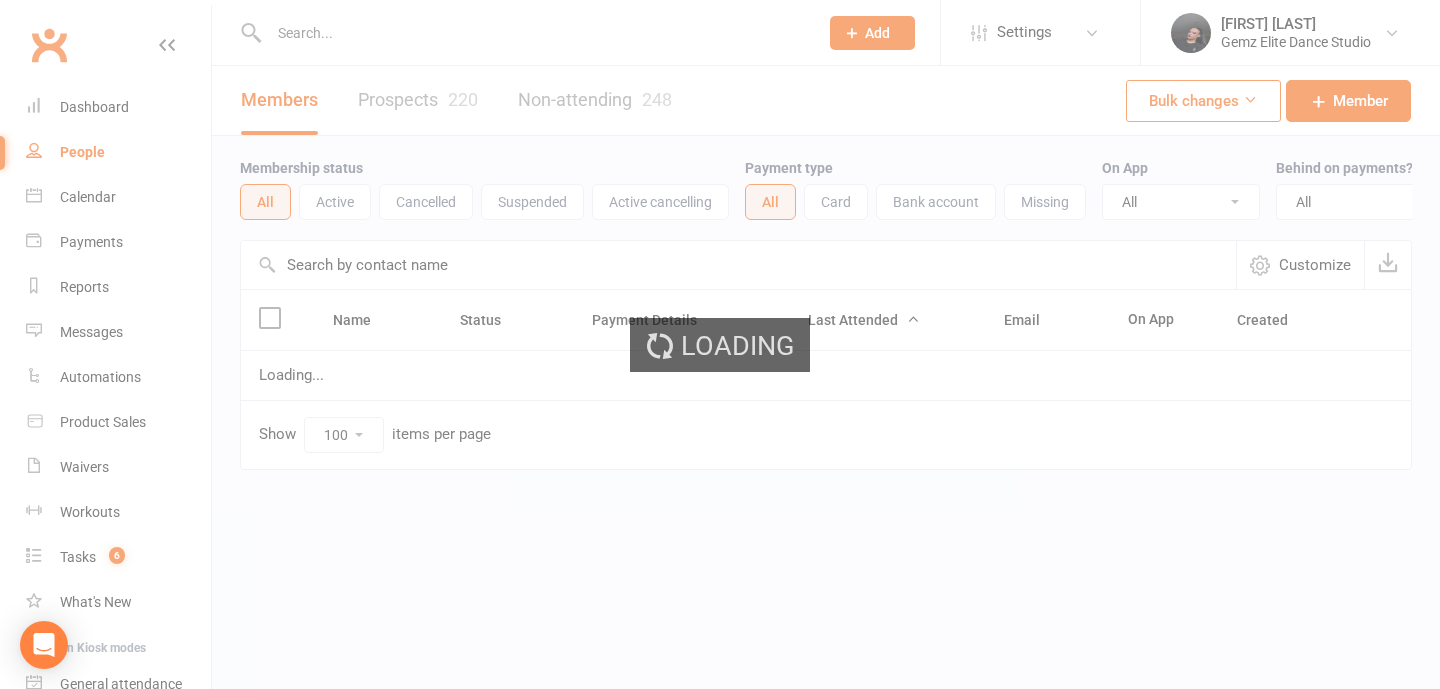 click on "Loading" at bounding box center [720, 344] 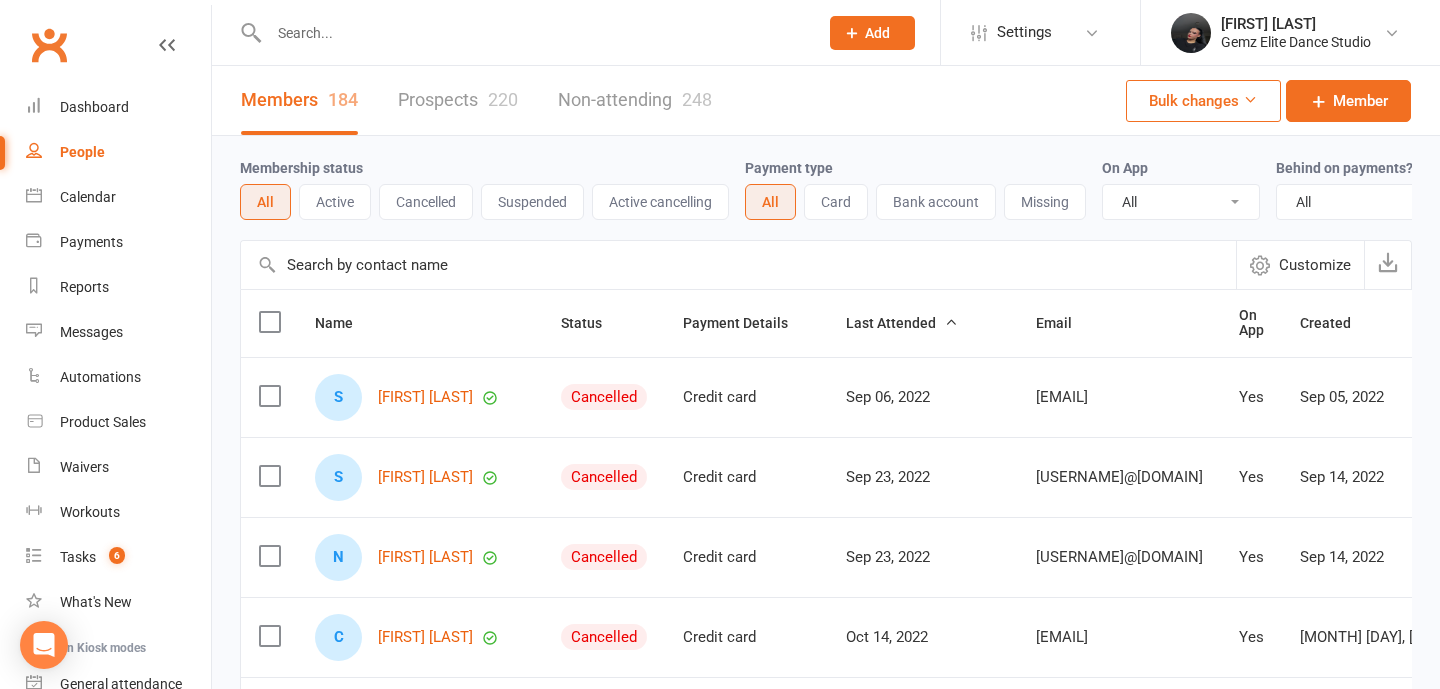click on "Active" at bounding box center (335, 202) 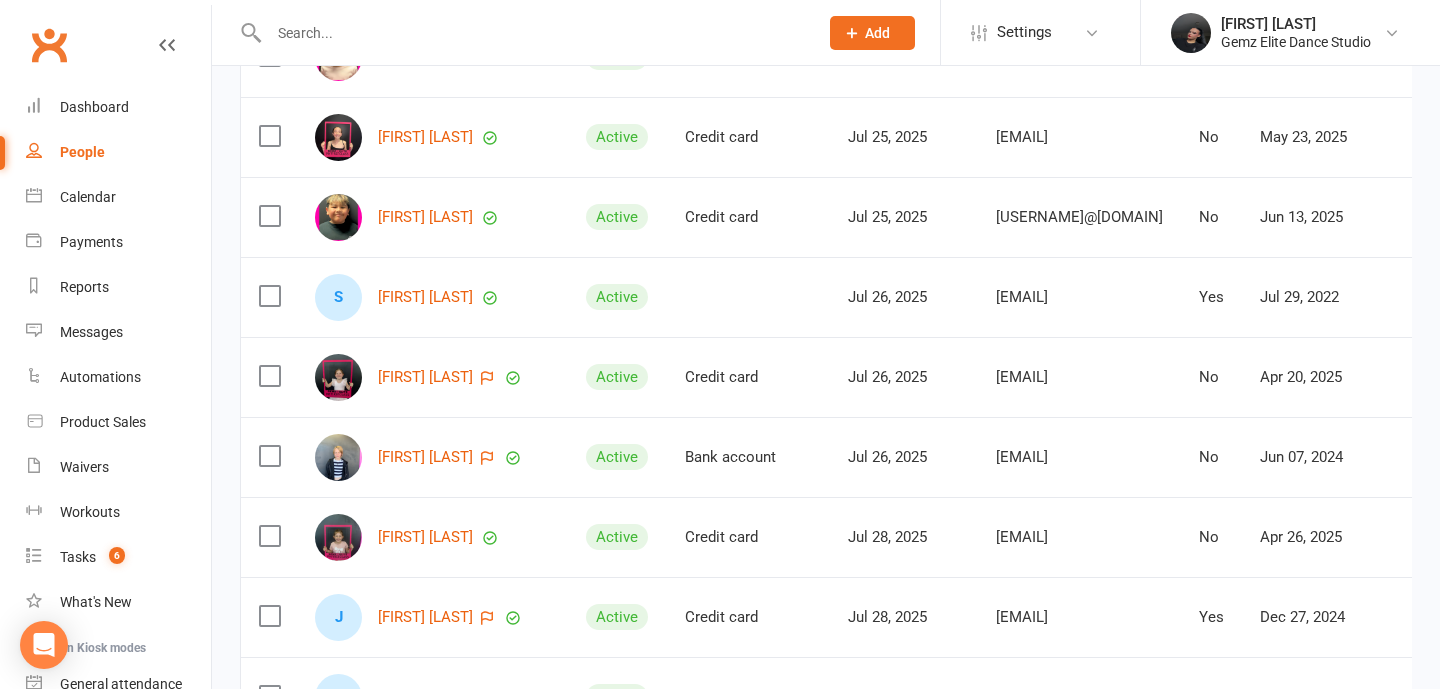 scroll, scrollTop: 151, scrollLeft: 0, axis: vertical 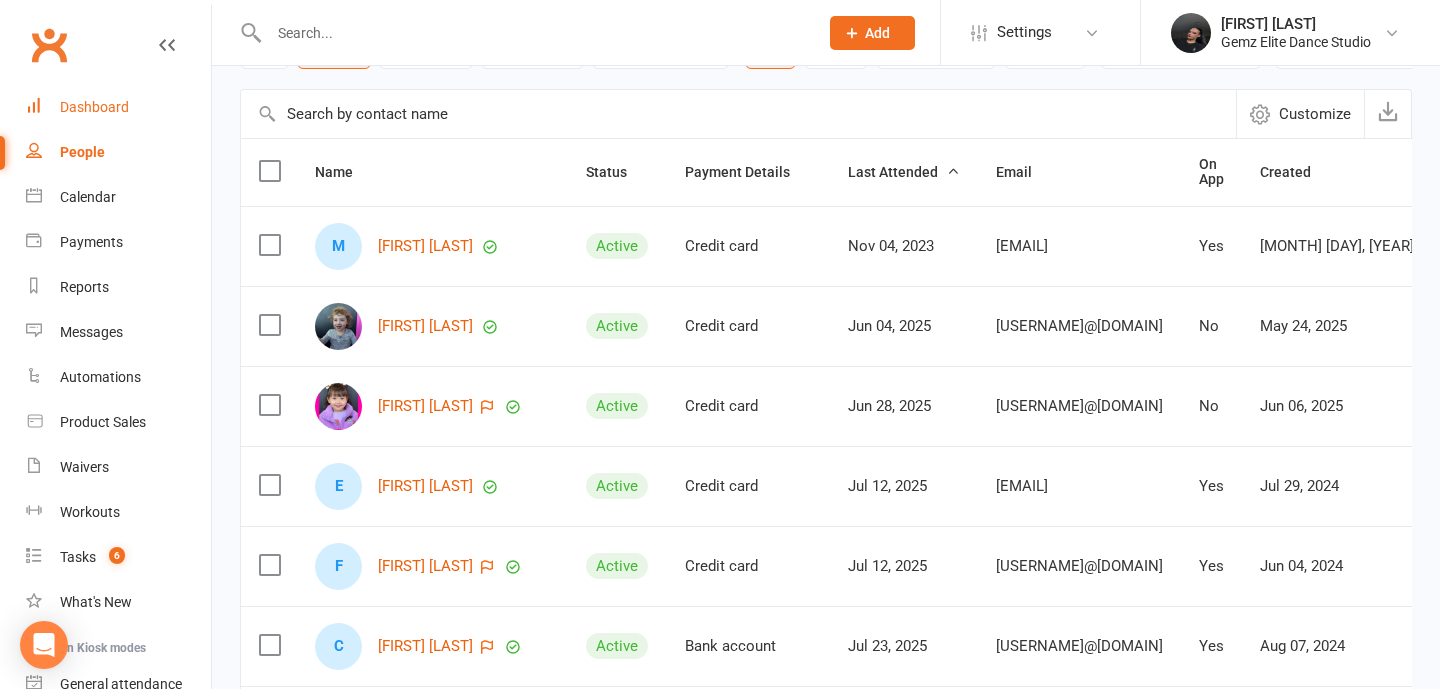 click on "Dashboard" at bounding box center (118, 107) 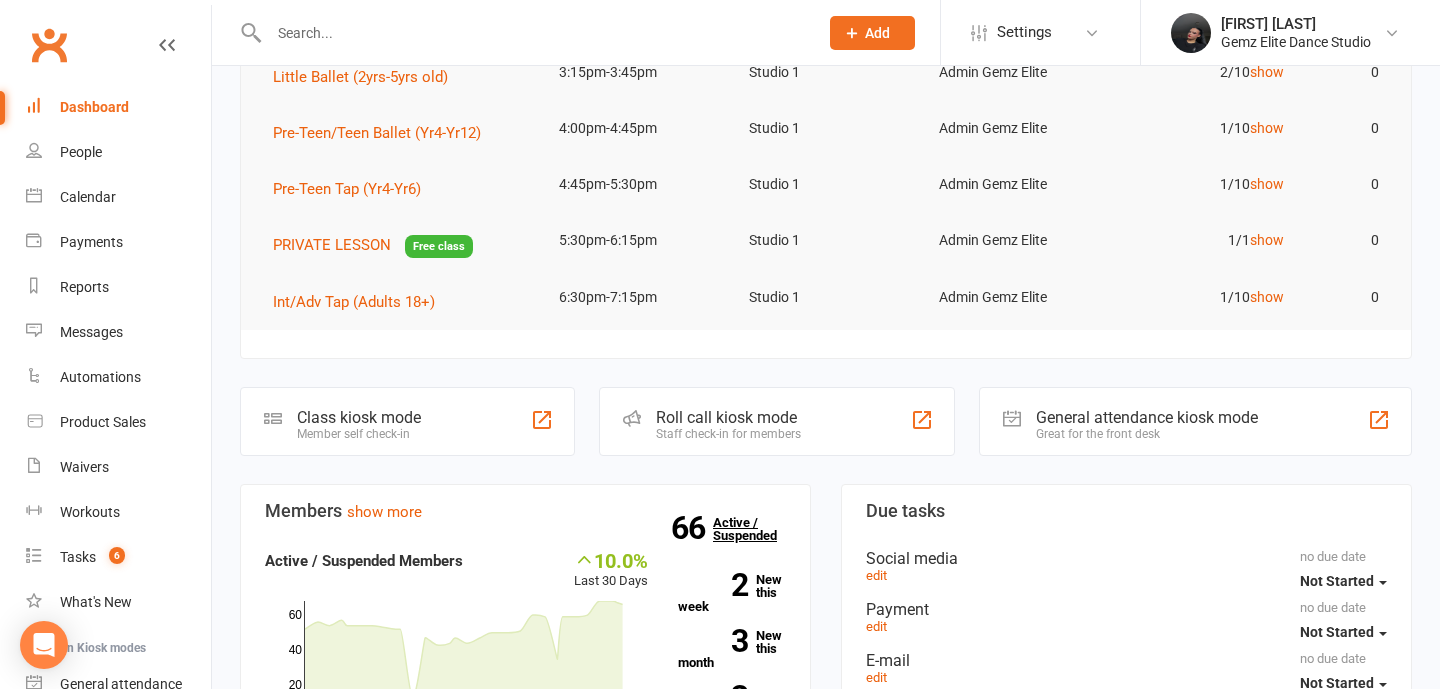 scroll, scrollTop: 155, scrollLeft: 0, axis: vertical 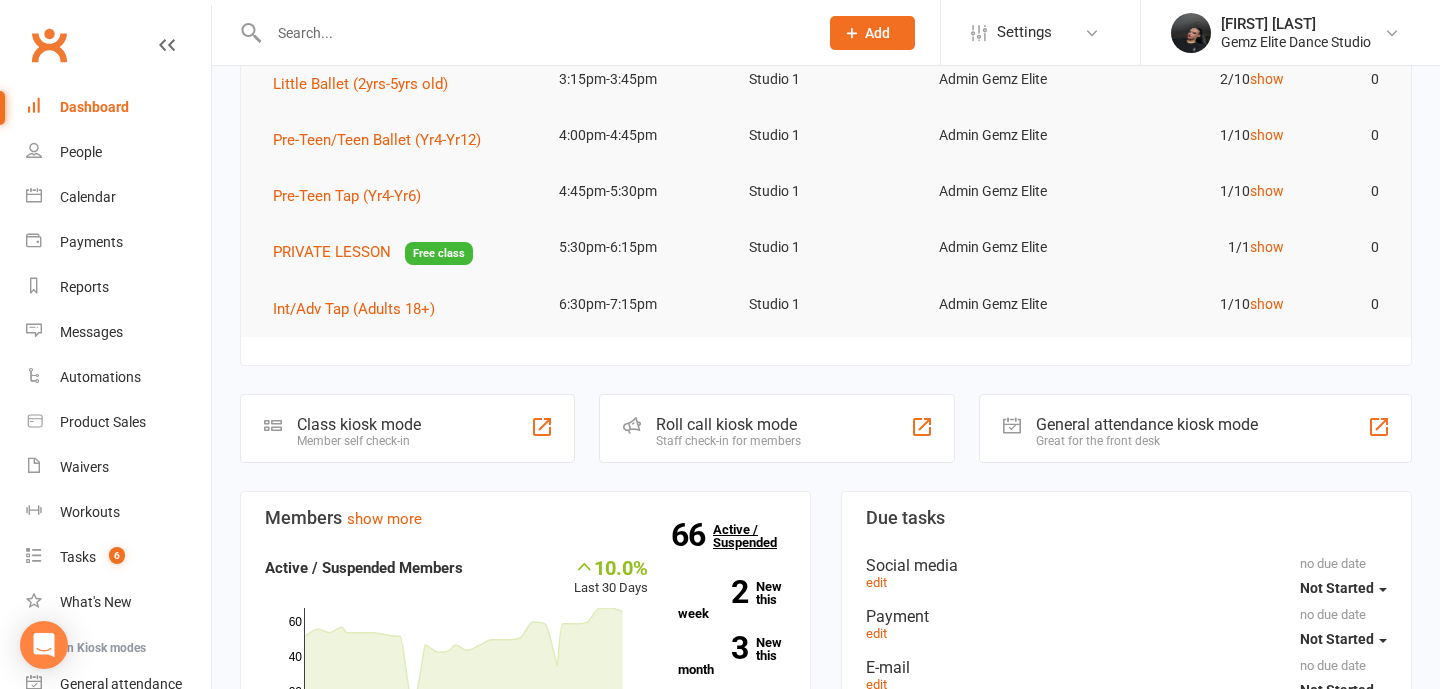 click on "66 Active / Suspended" at bounding box center [757, 536] 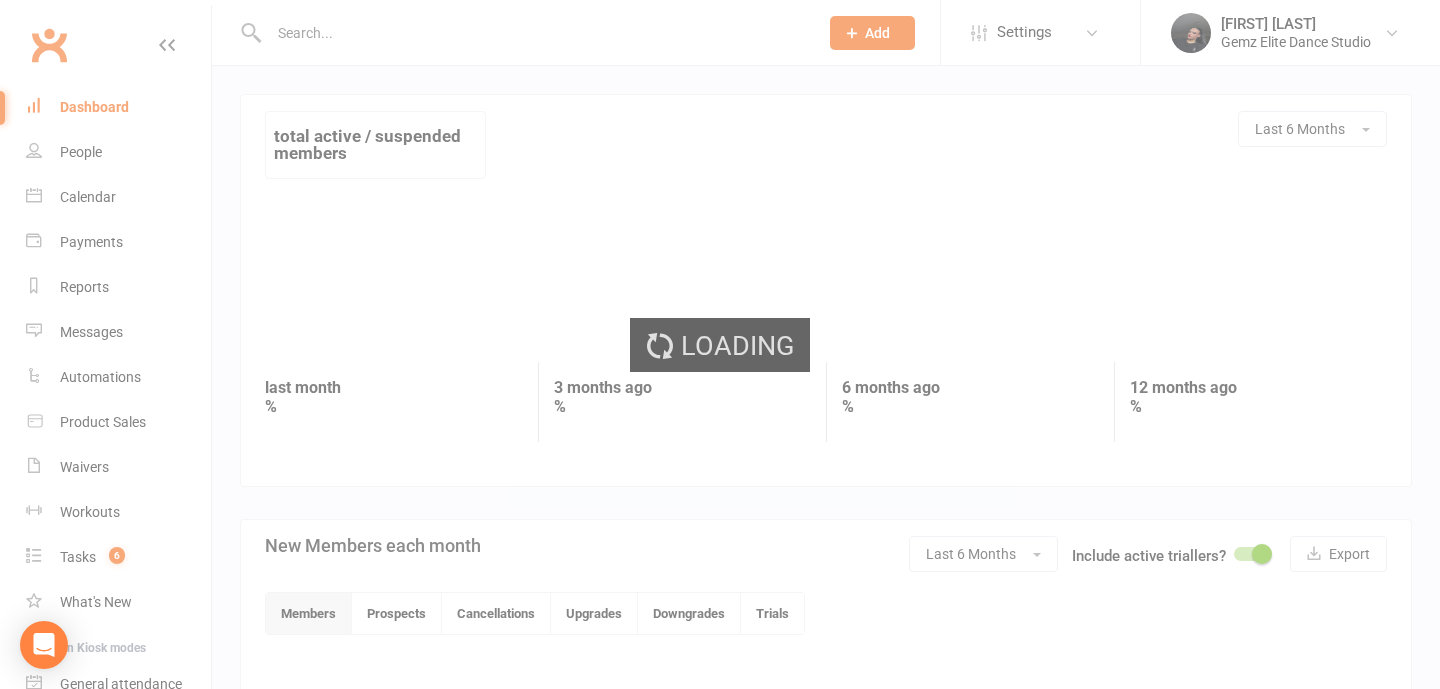 scroll, scrollTop: 10, scrollLeft: 0, axis: vertical 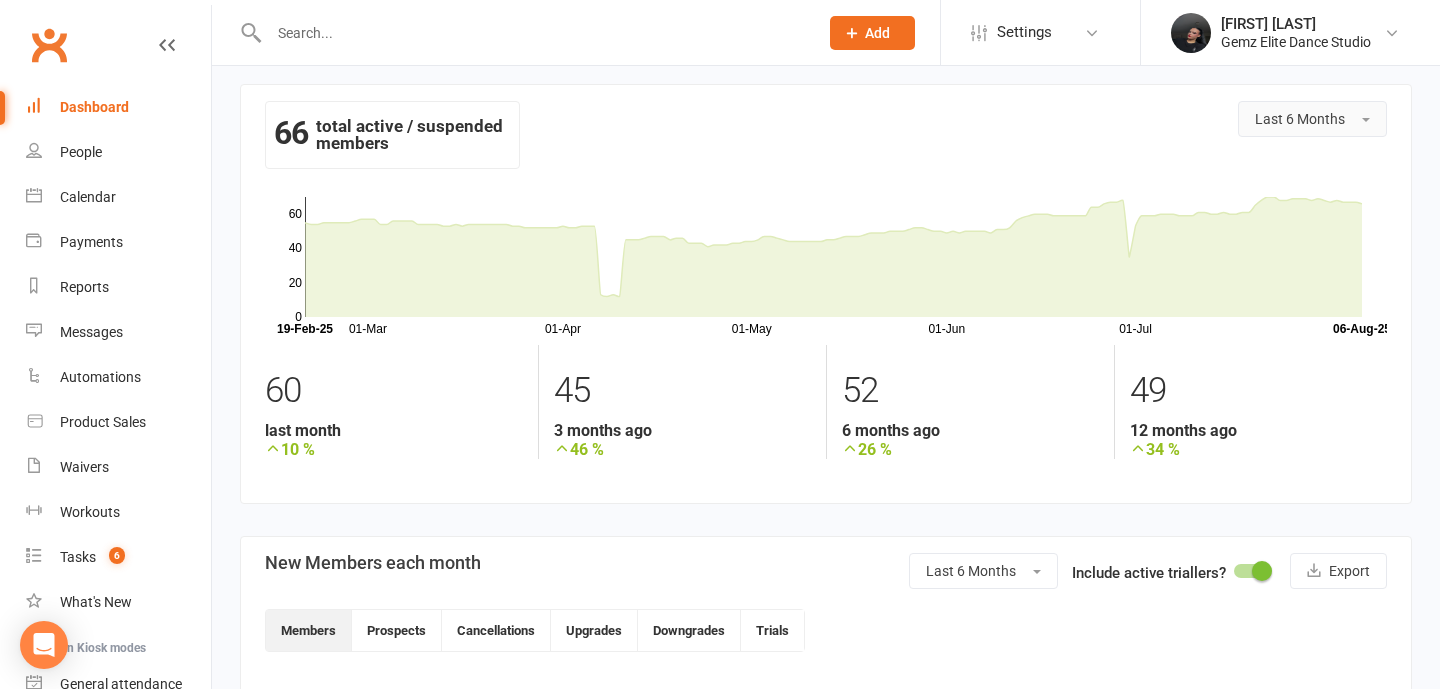click on "Last 6 Months" at bounding box center [1312, 119] 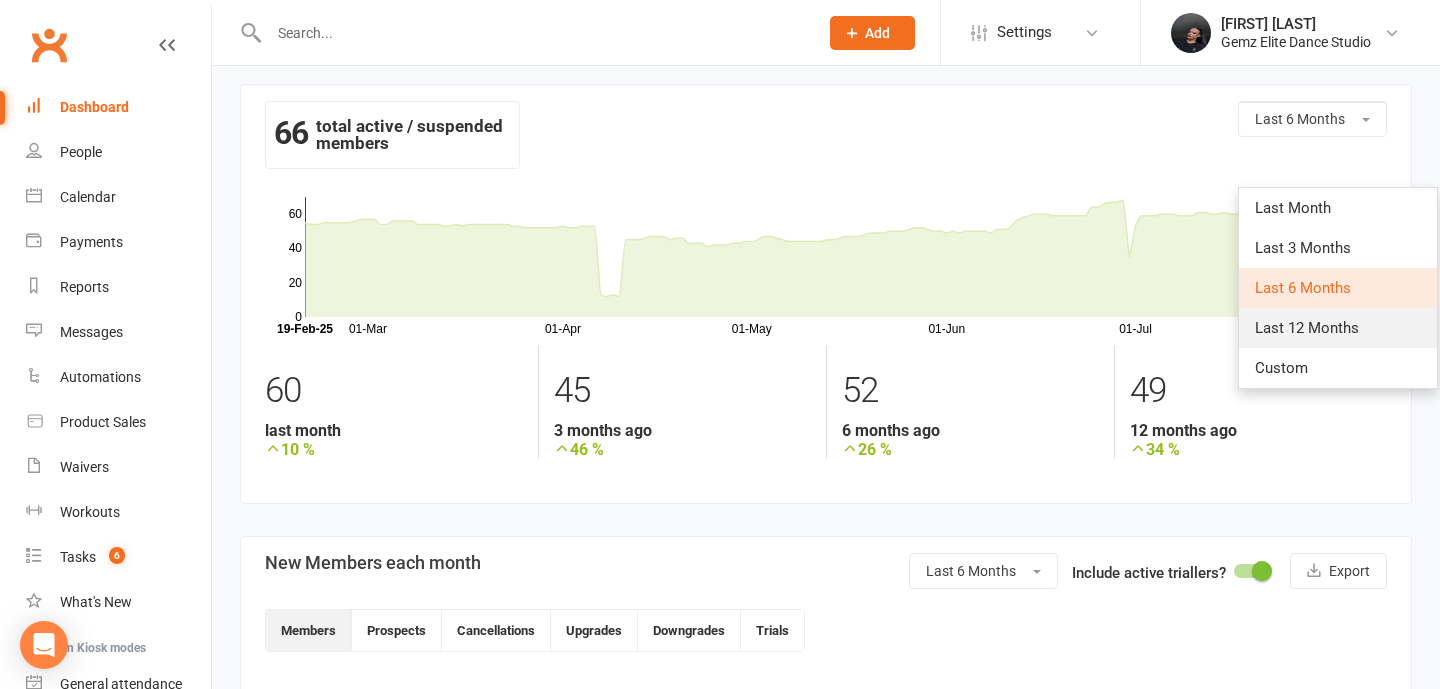 click on "Last 12 Months" at bounding box center (1307, 328) 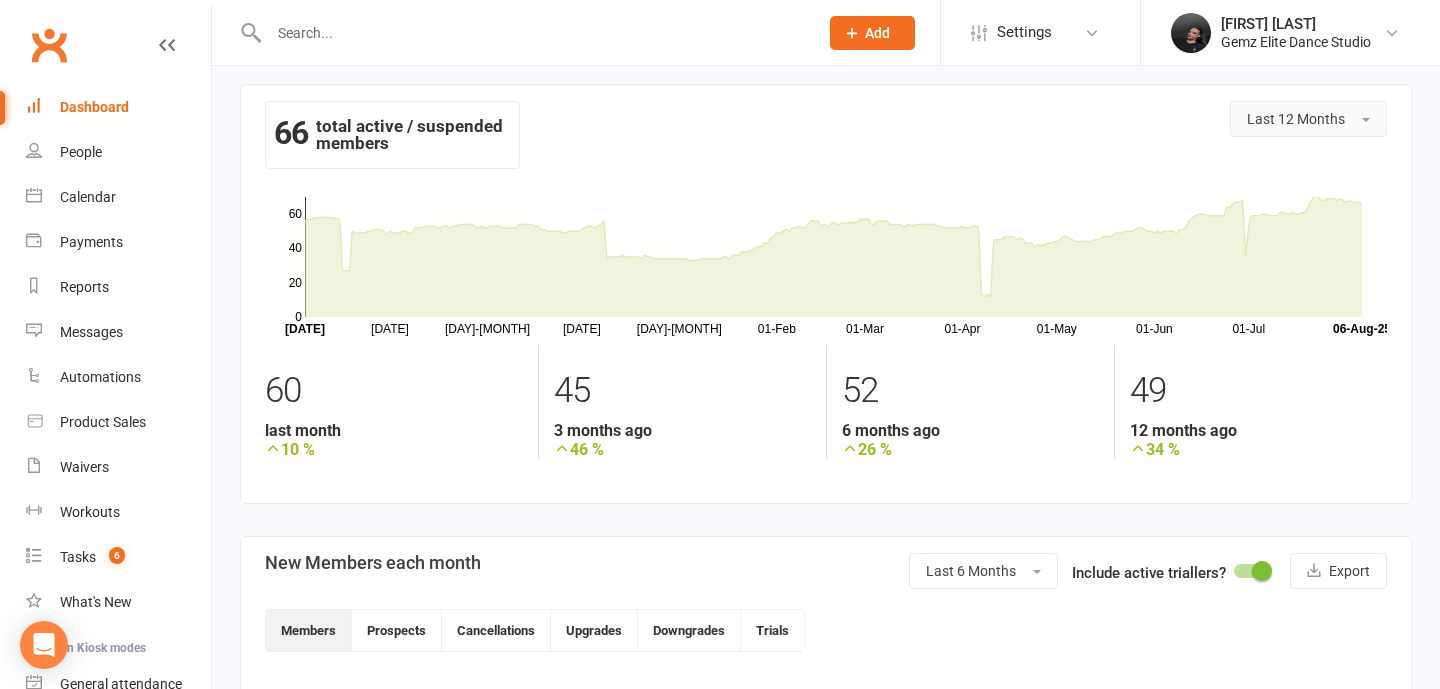 click on "Last 12 Months" at bounding box center [1308, 119] 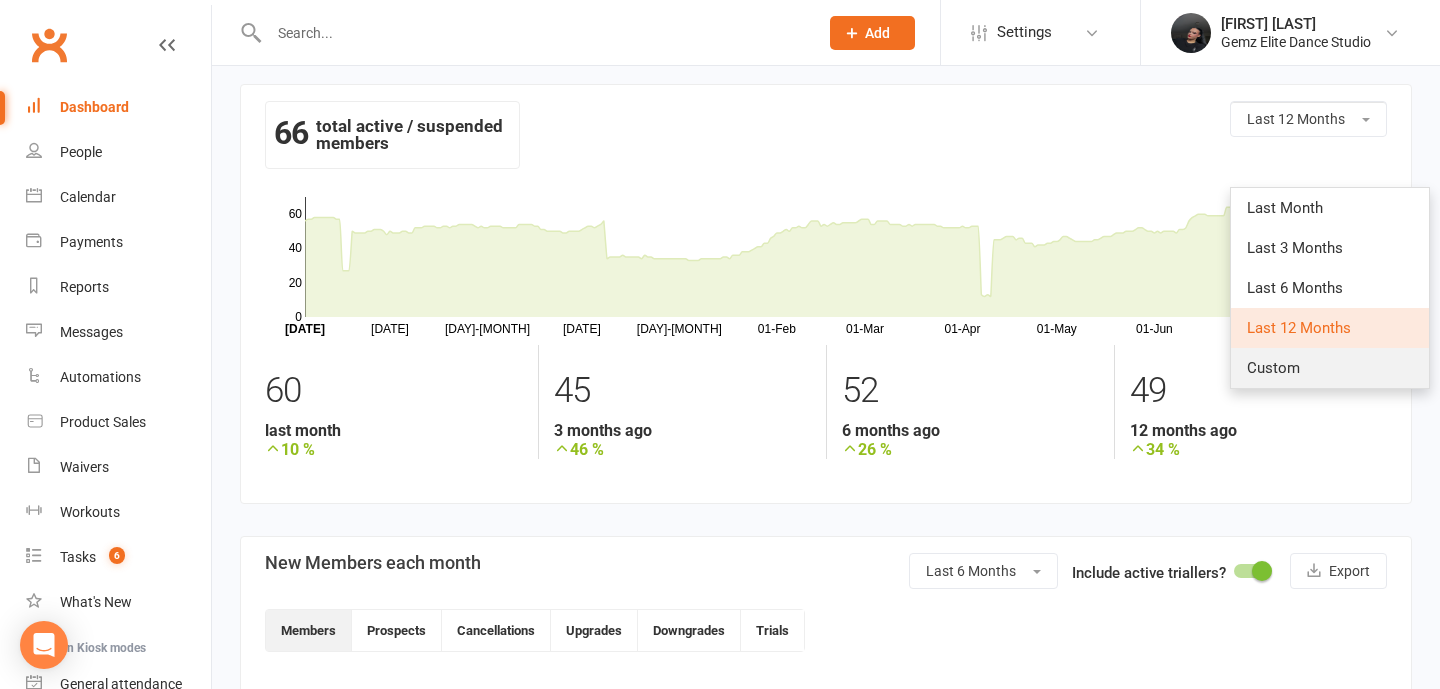 click on "Custom" at bounding box center [1330, 368] 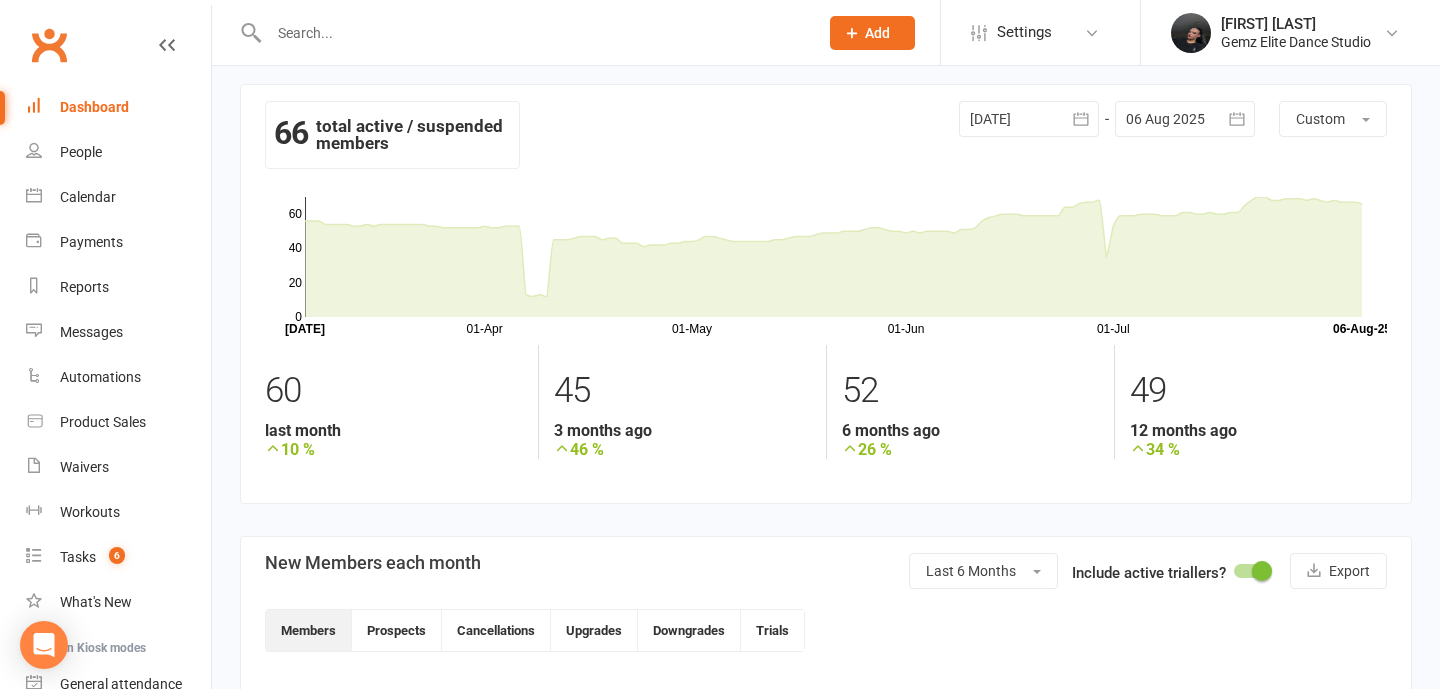 click at bounding box center (1029, 119) 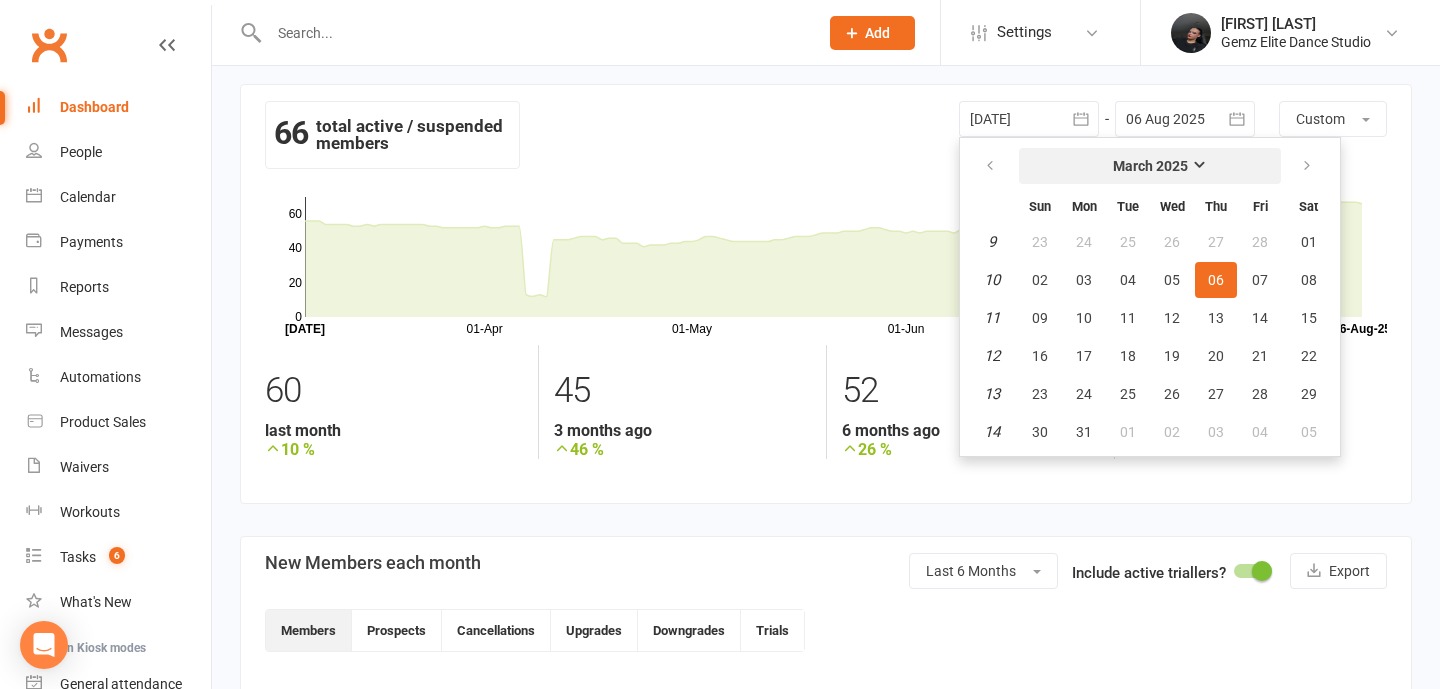 click on "March 2025" at bounding box center (1150, 166) 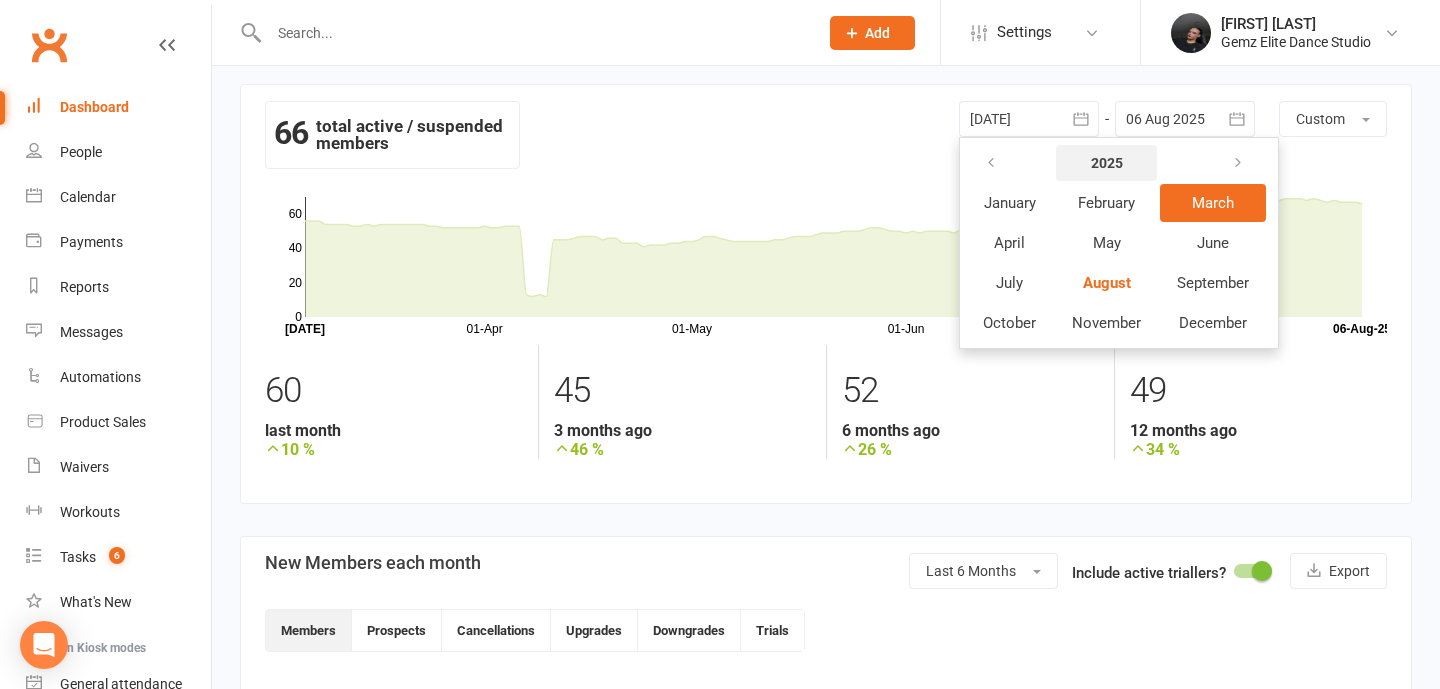 click on "2025" at bounding box center [1106, 163] 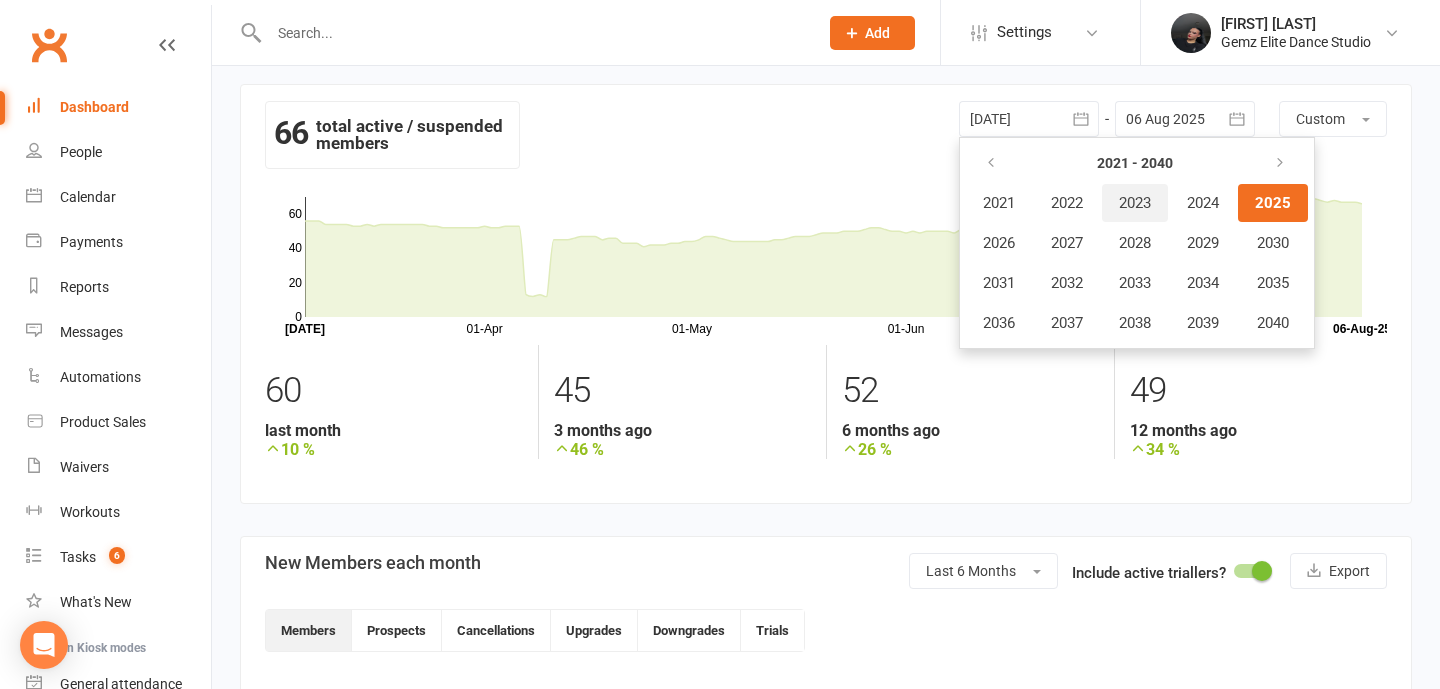 click on "2023" at bounding box center [1135, 203] 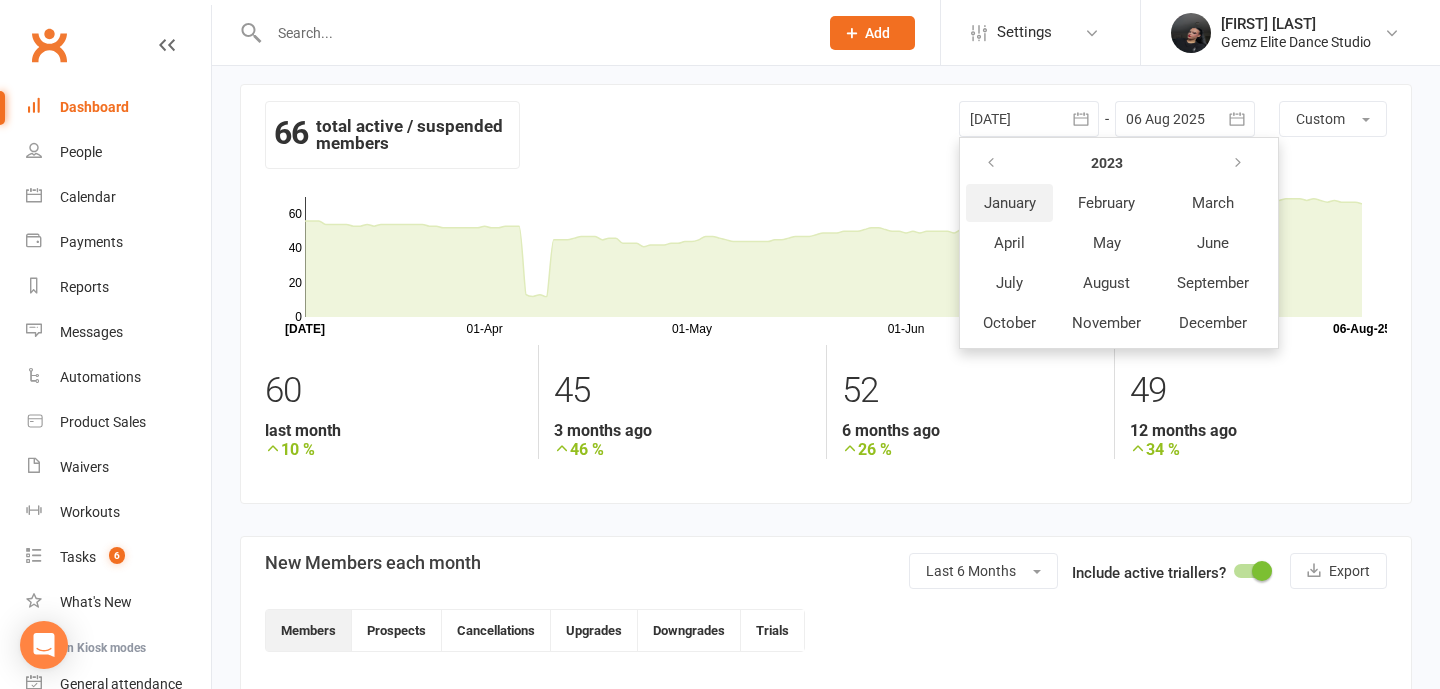 click on "January" at bounding box center [1010, 203] 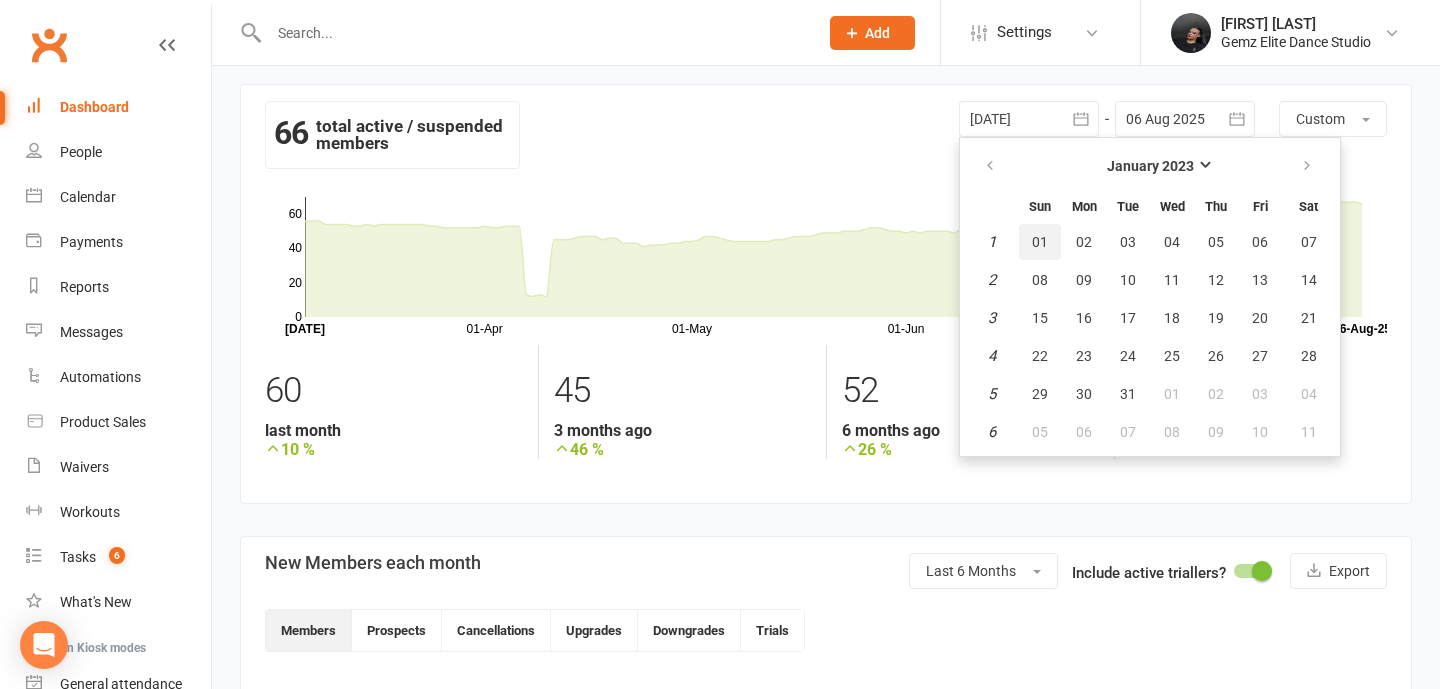 click on "01" at bounding box center (1040, 242) 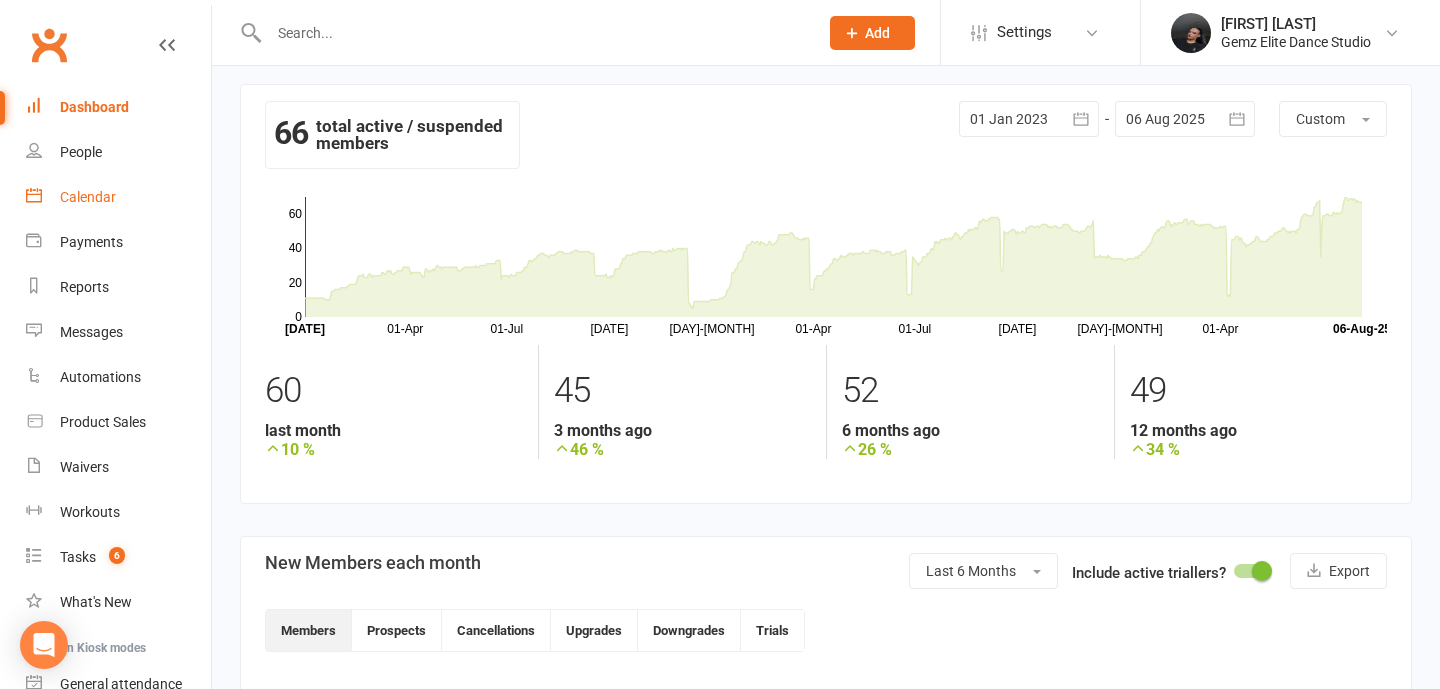 click on "Calendar" at bounding box center [88, 197] 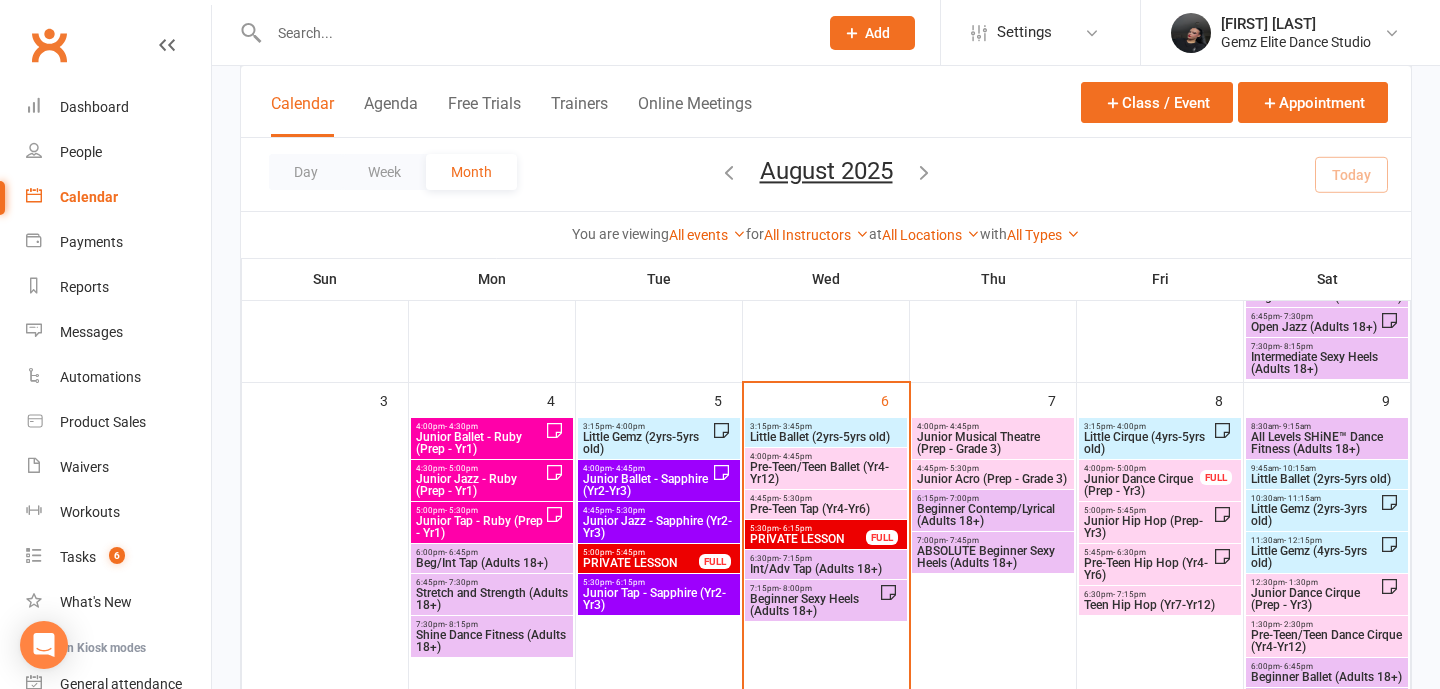 scroll, scrollTop: 412, scrollLeft: 0, axis: vertical 